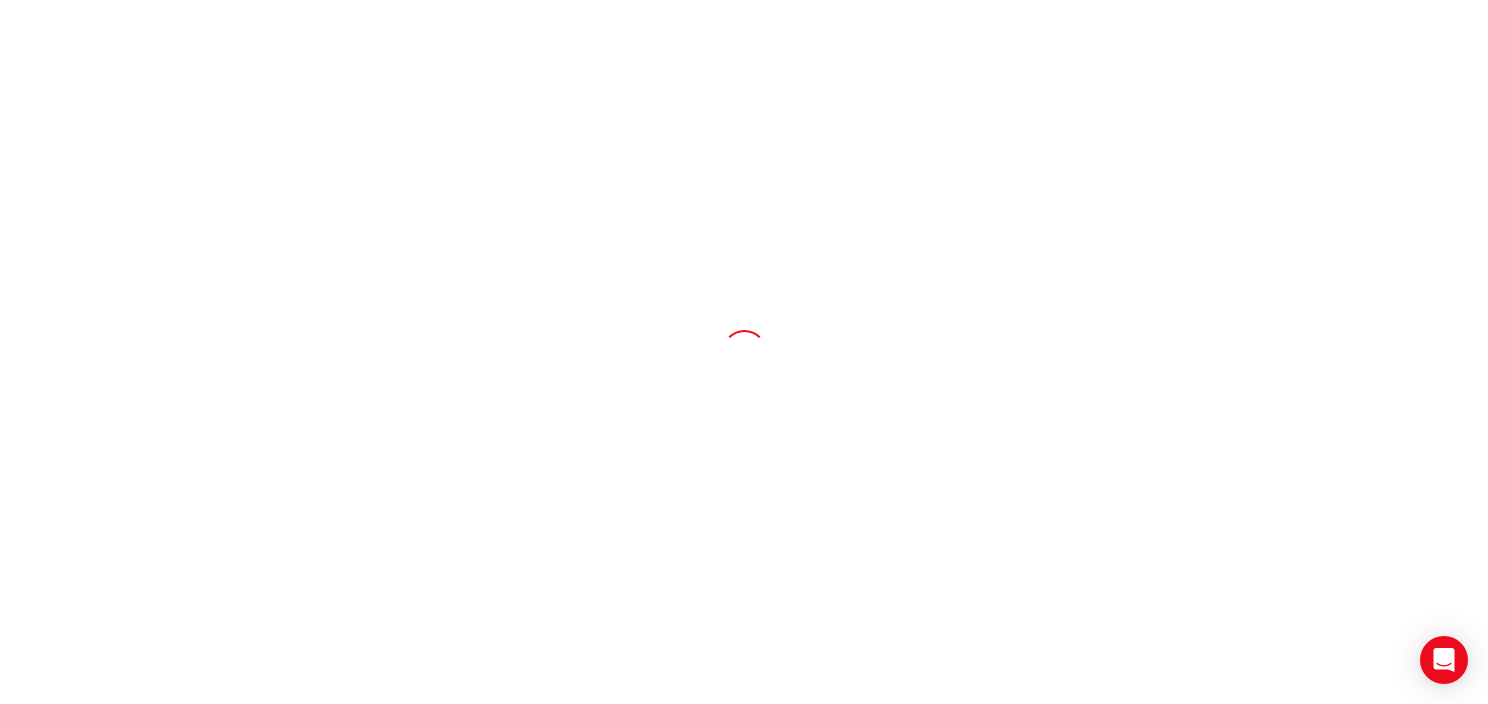 scroll, scrollTop: 0, scrollLeft: 0, axis: both 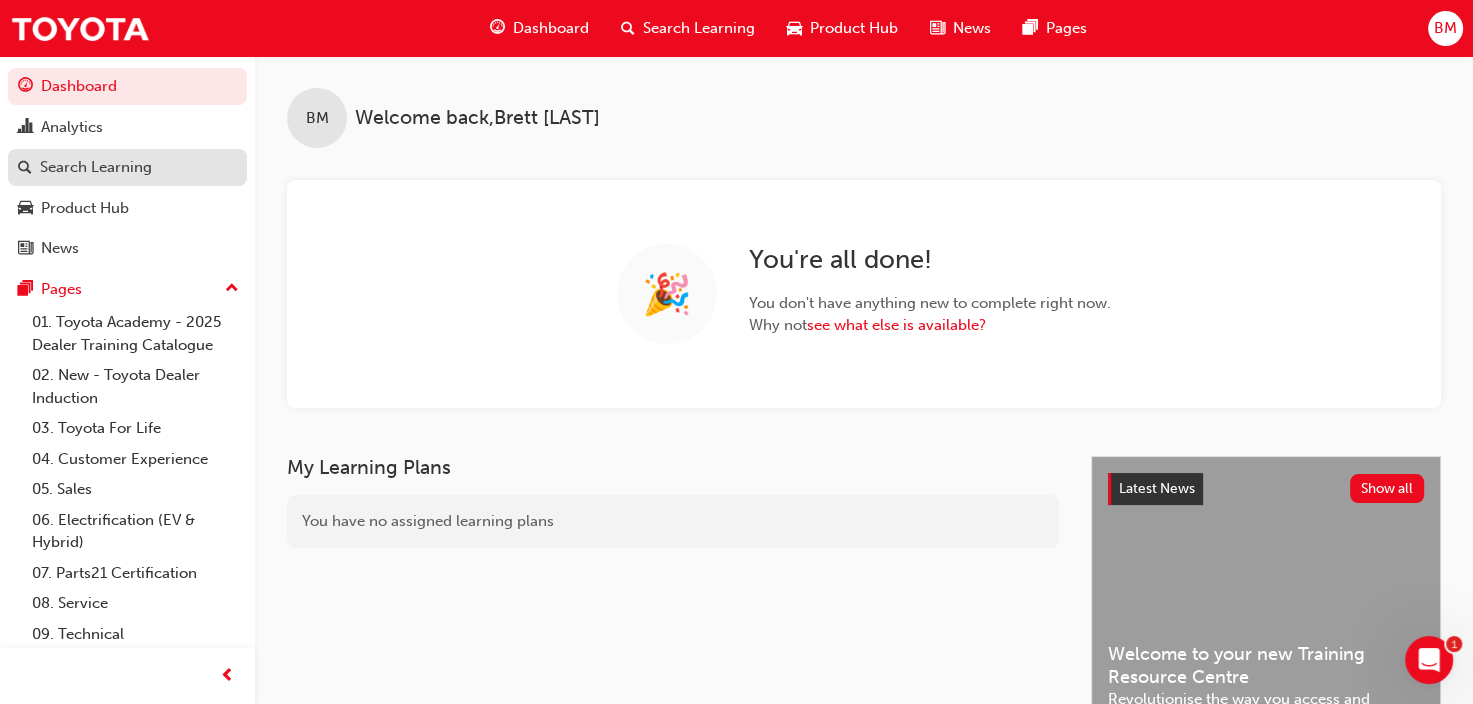 click on "Search Learning" at bounding box center (127, 167) 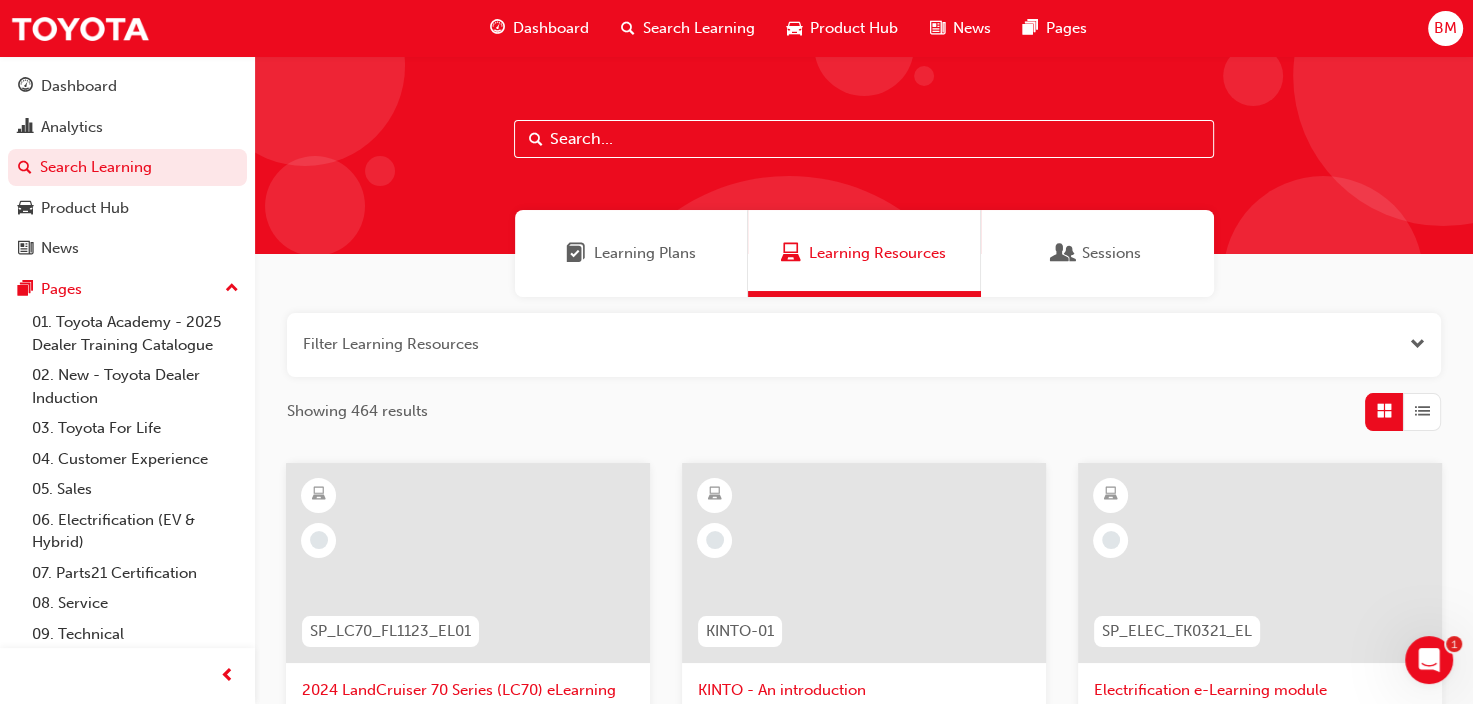 click on "Learning Plans" at bounding box center (645, 253) 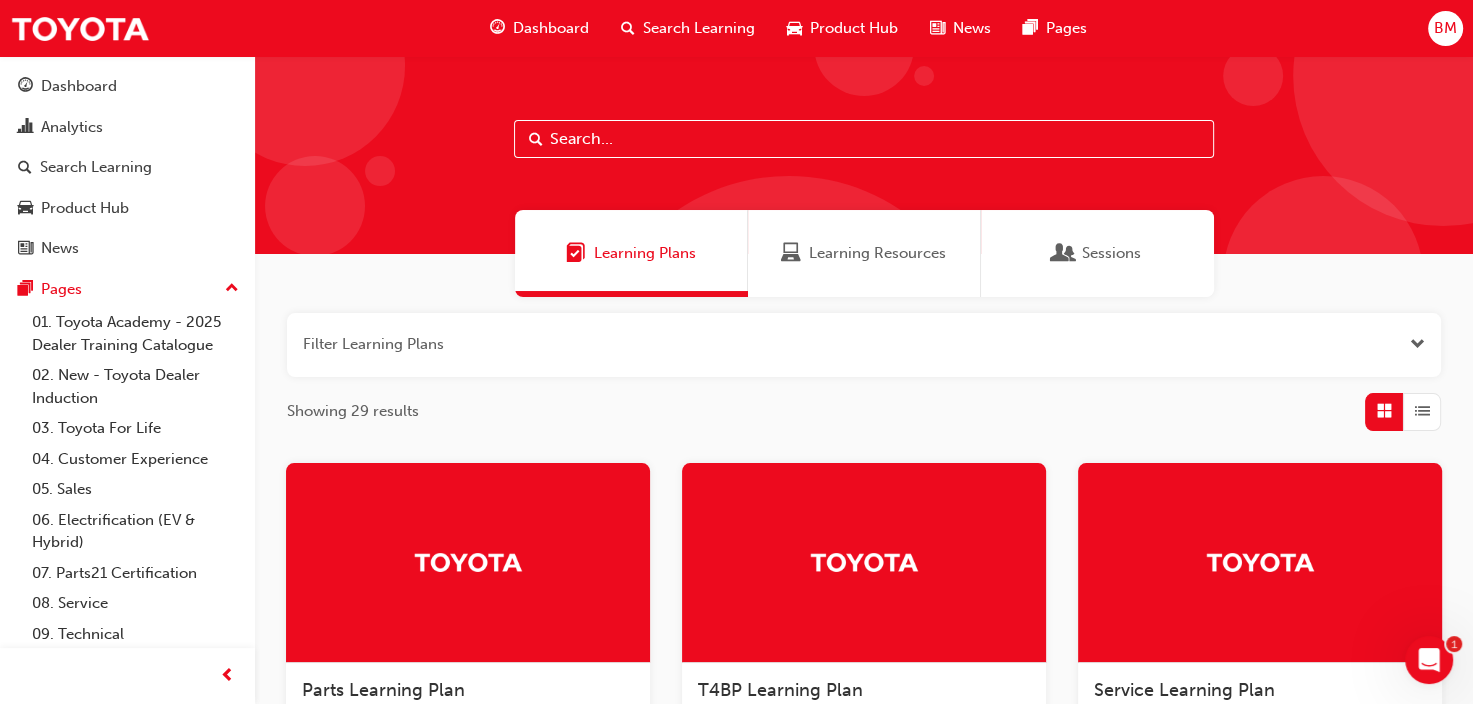 click at bounding box center (864, 139) 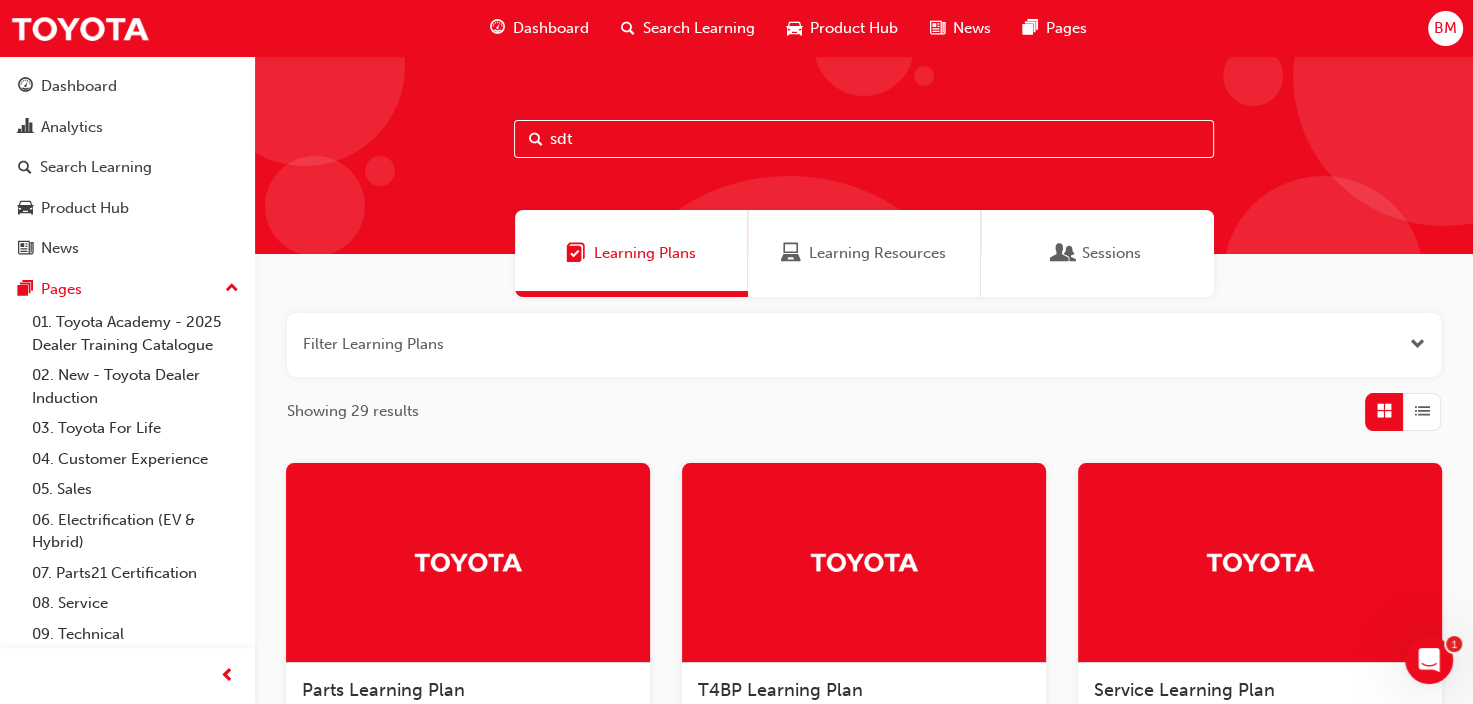 type on "sdt" 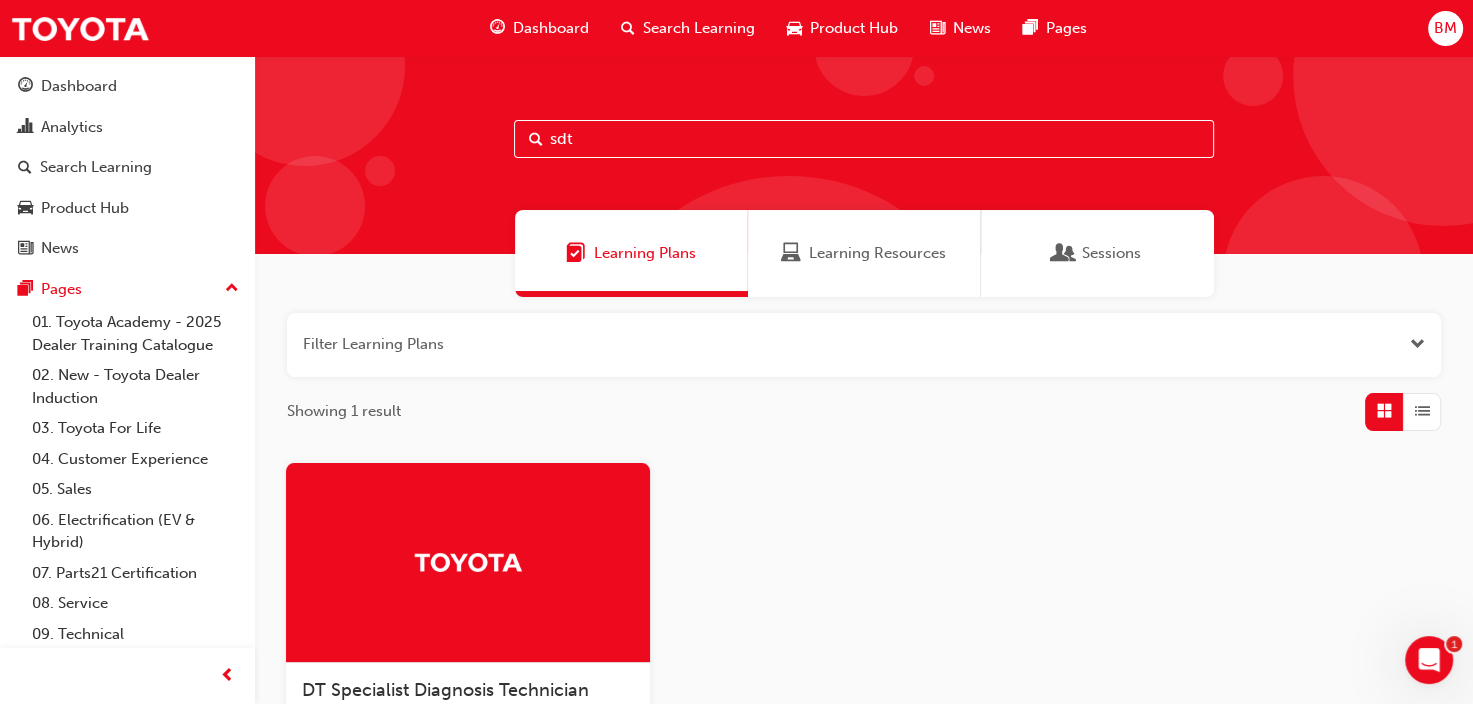 click on "DT Specialist Diagnosis Technician Certification" at bounding box center (468, 712) 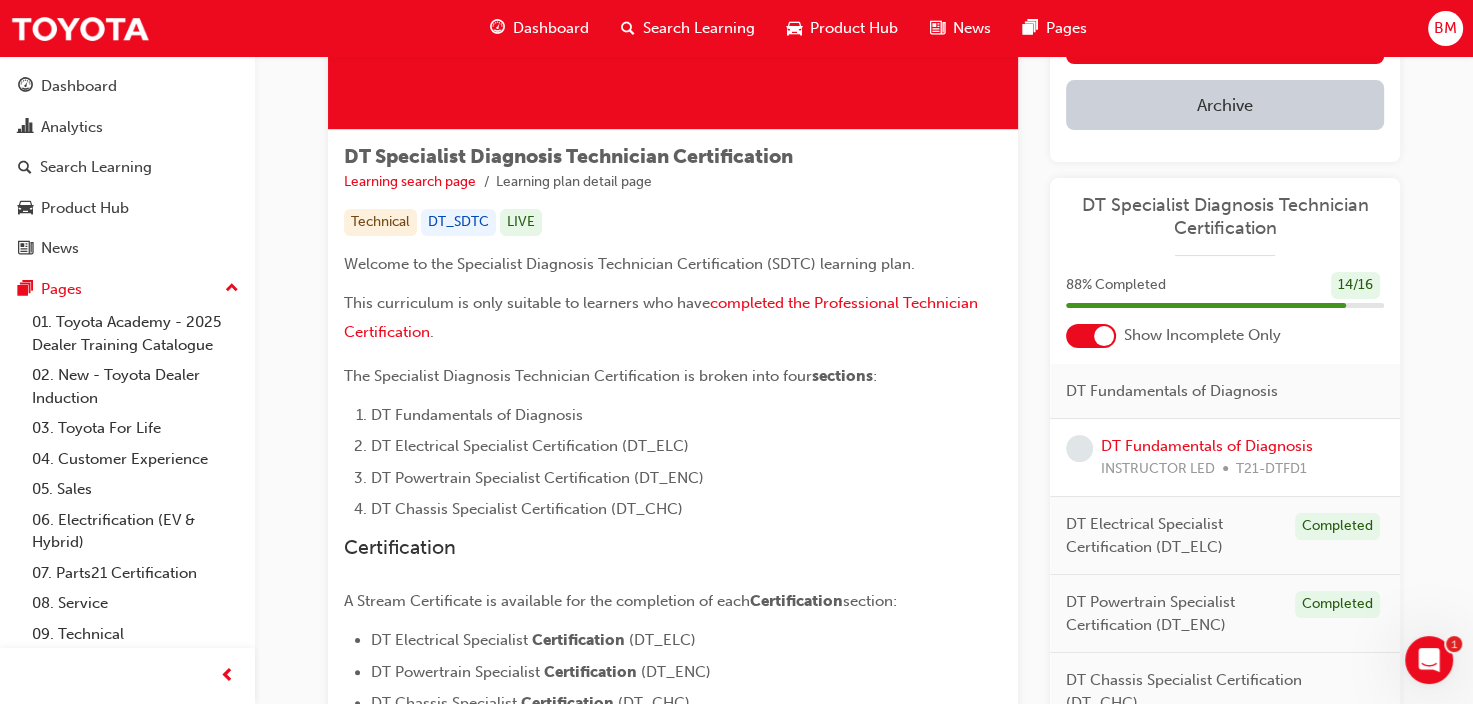 scroll, scrollTop: 224, scrollLeft: 0, axis: vertical 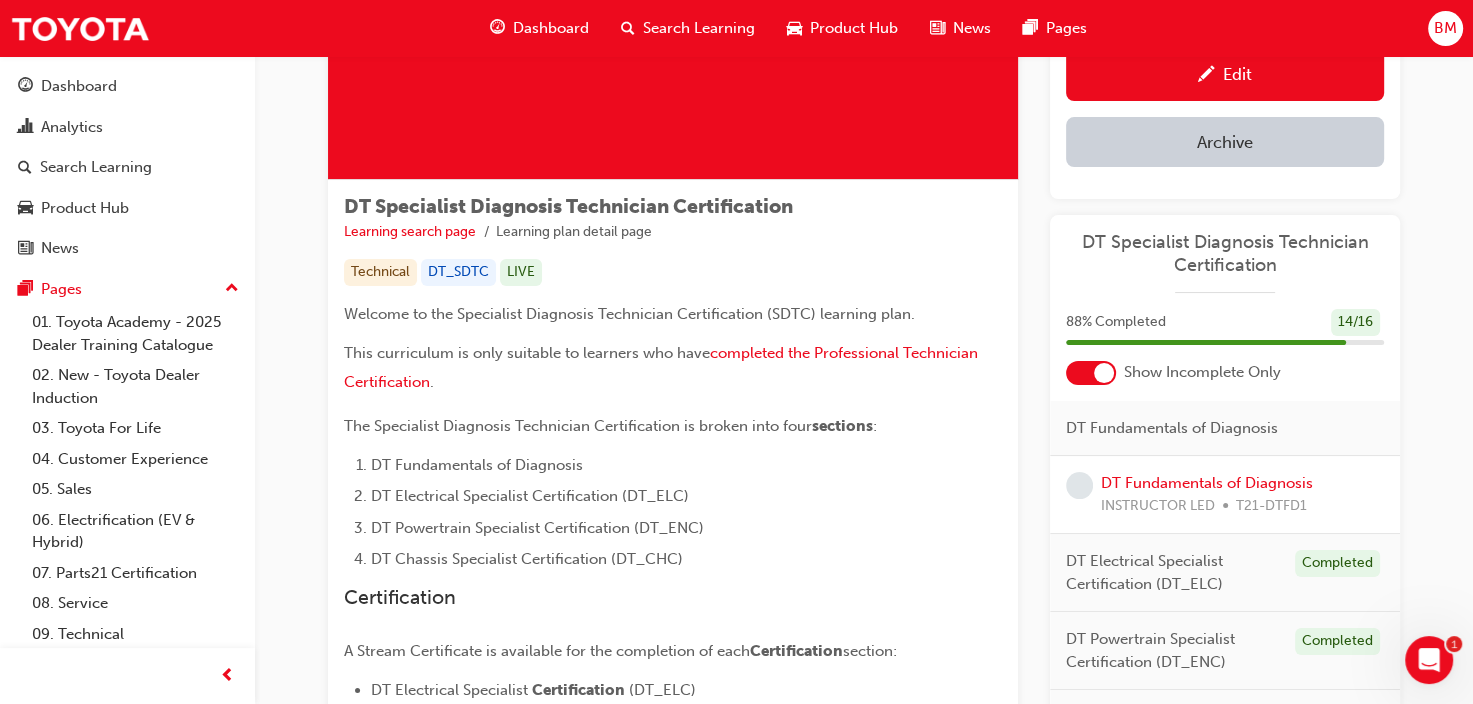 click at bounding box center (1104, 373) 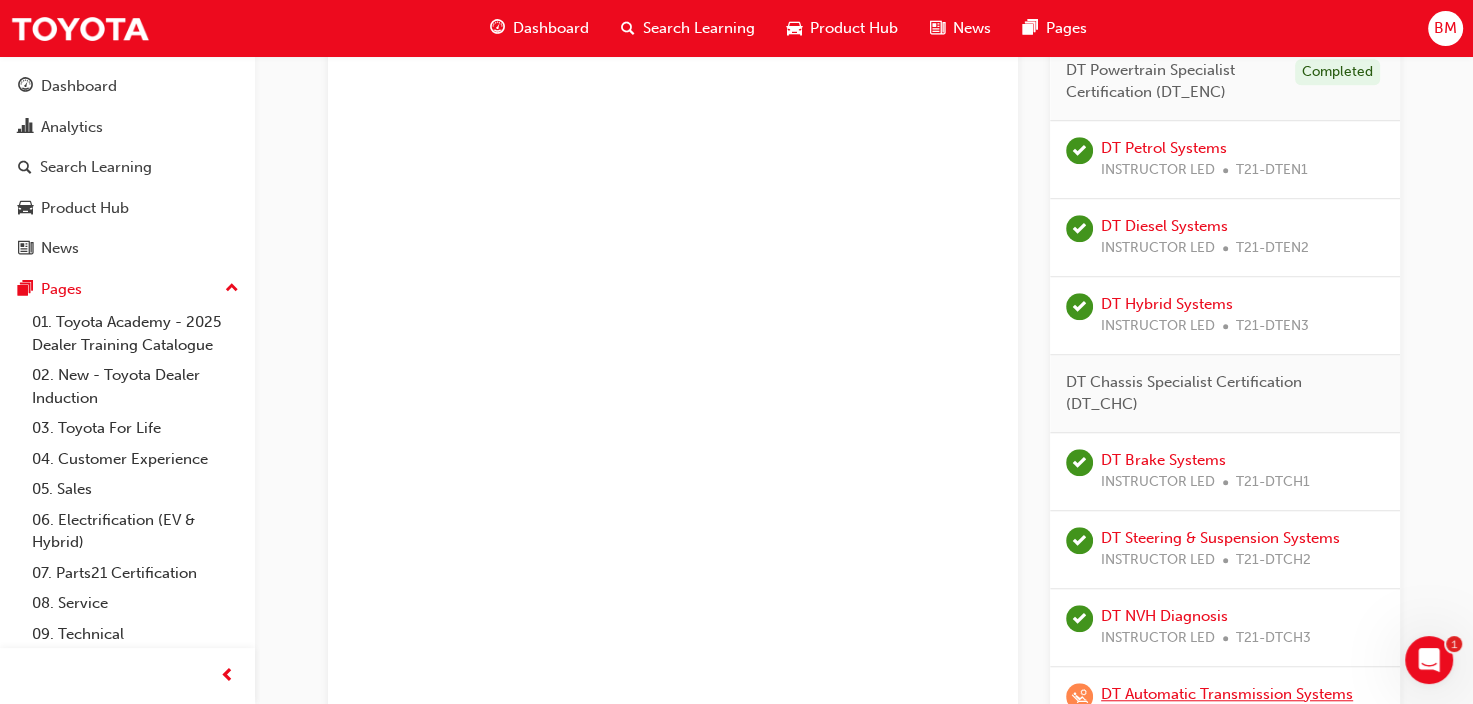 scroll, scrollTop: 1516, scrollLeft: 0, axis: vertical 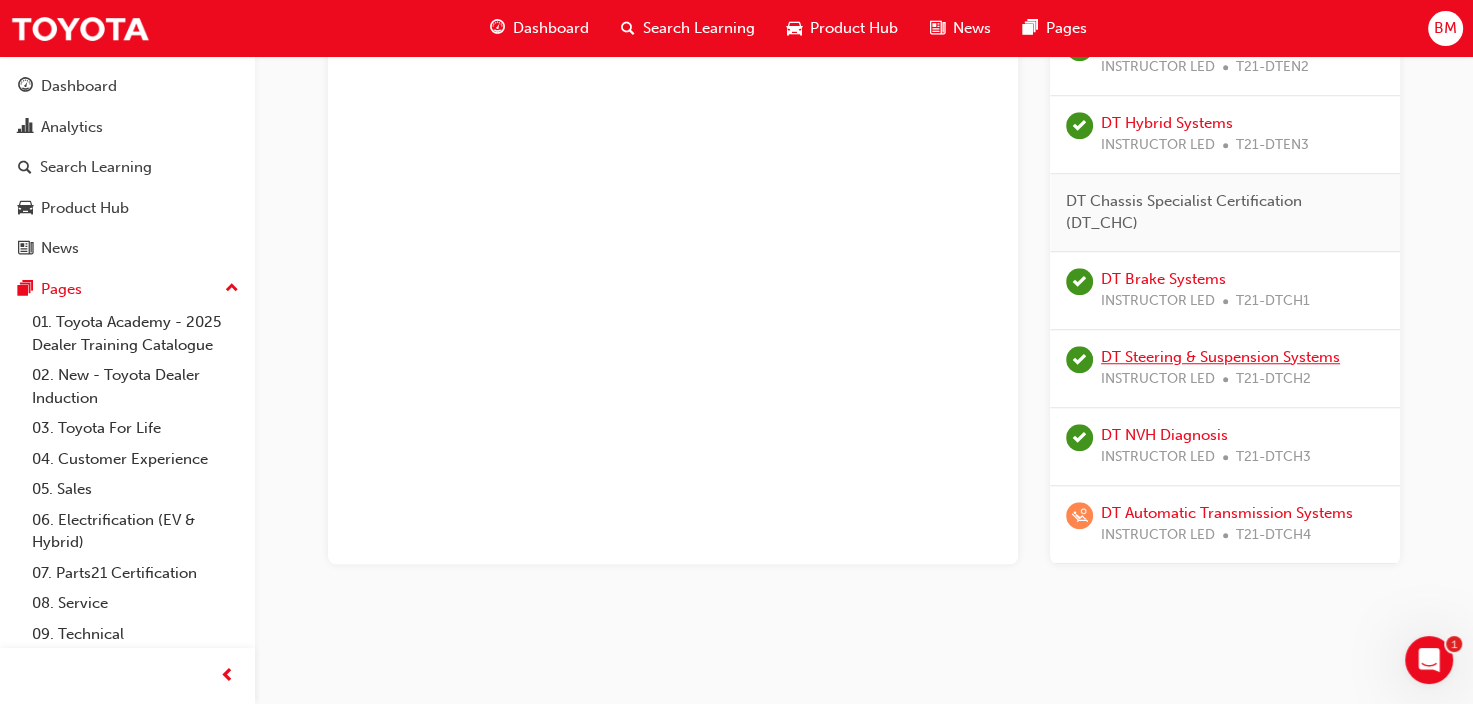 click on "DT Steering & Suspension Systems" at bounding box center (1220, 357) 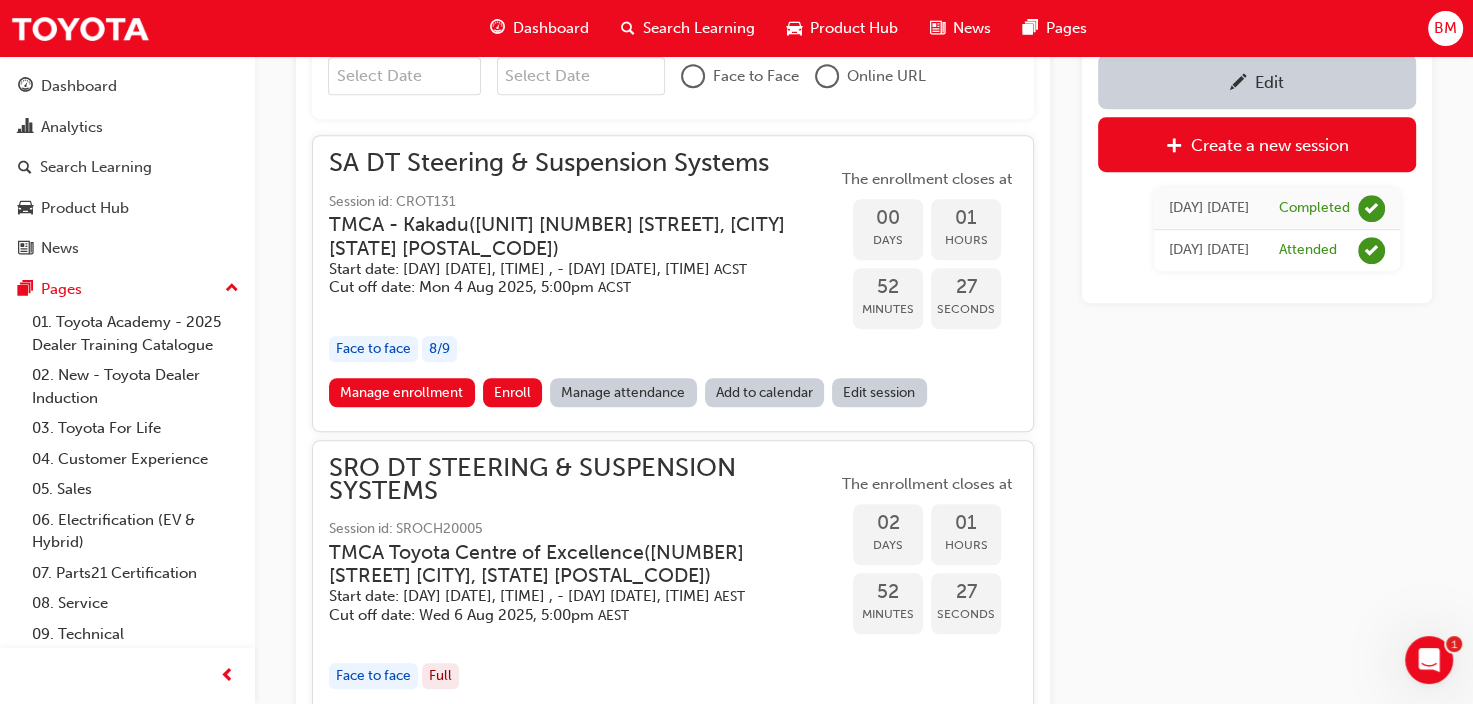 scroll, scrollTop: 1392, scrollLeft: 0, axis: vertical 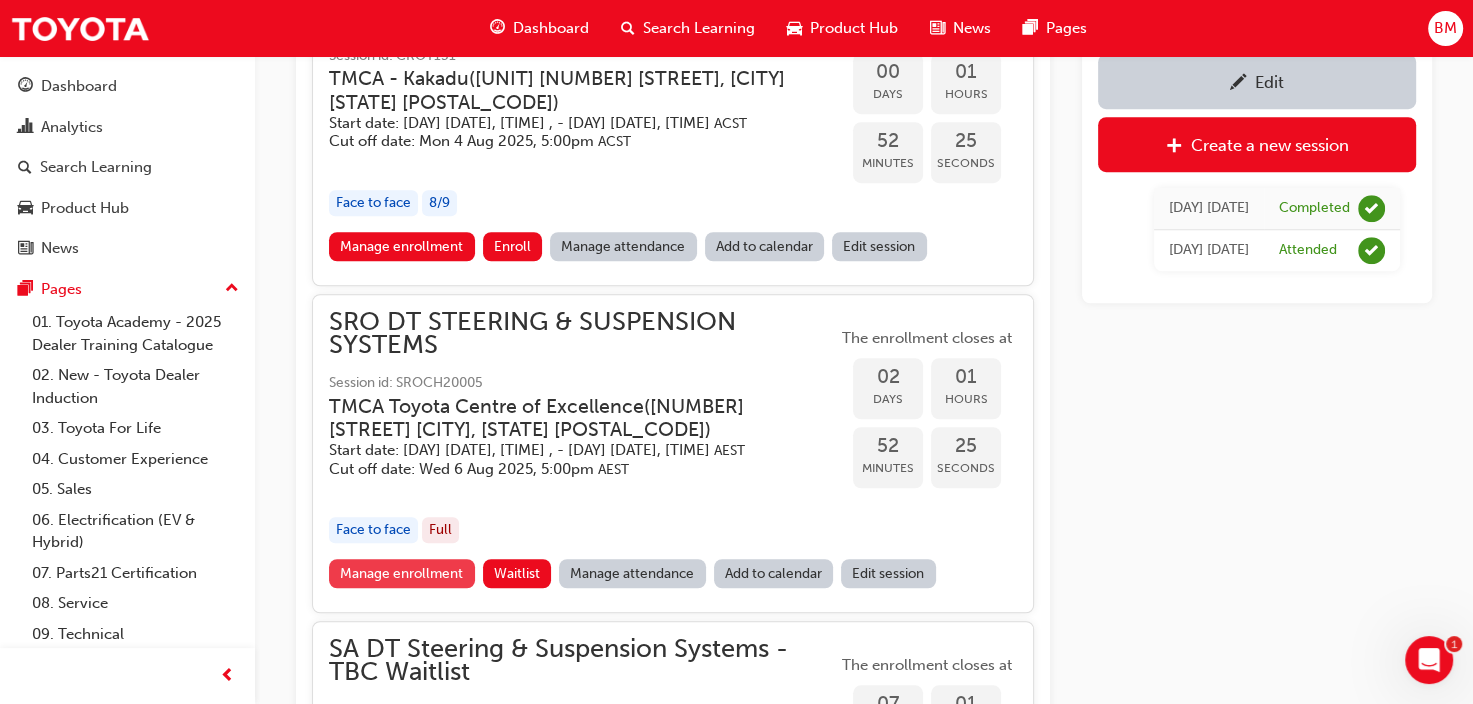 click on "Manage enrollment" at bounding box center (402, 573) 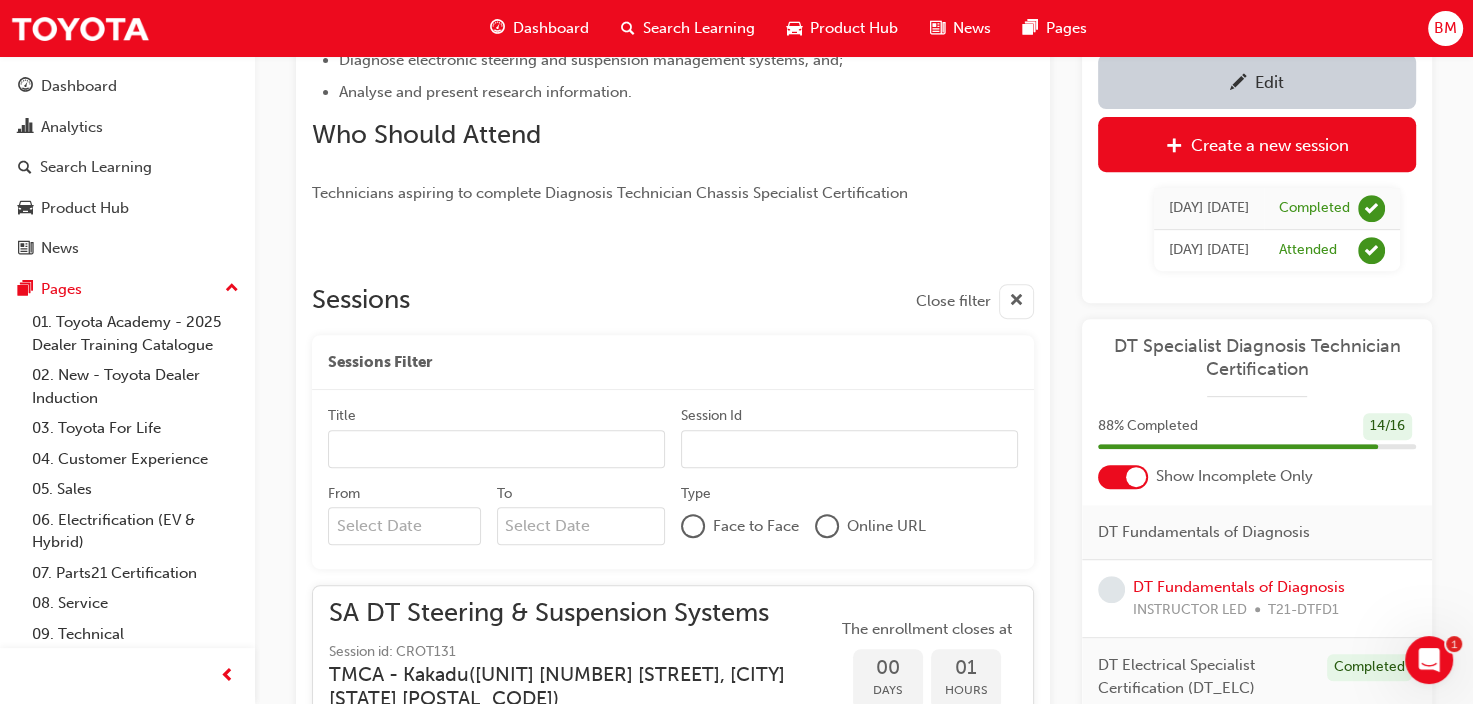 scroll, scrollTop: 792, scrollLeft: 0, axis: vertical 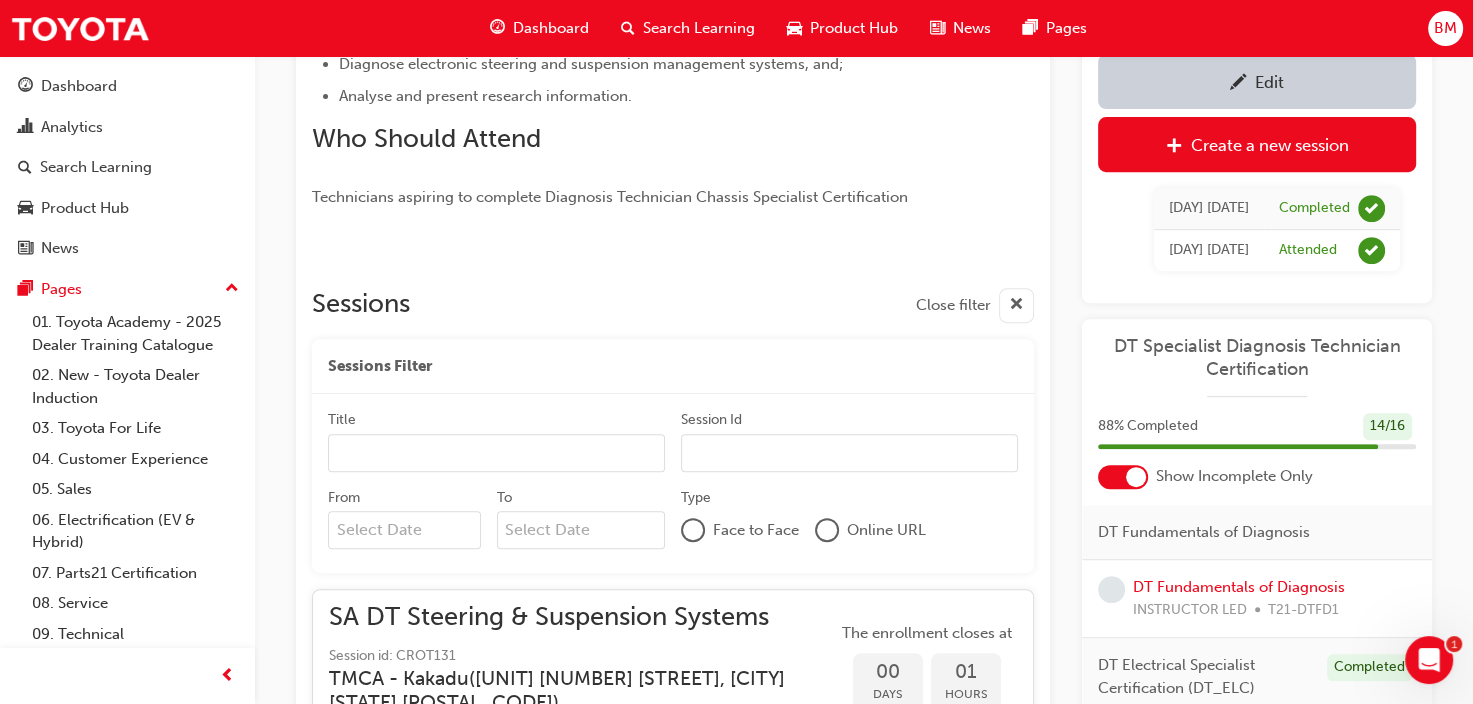 click on "Title" at bounding box center [496, 453] 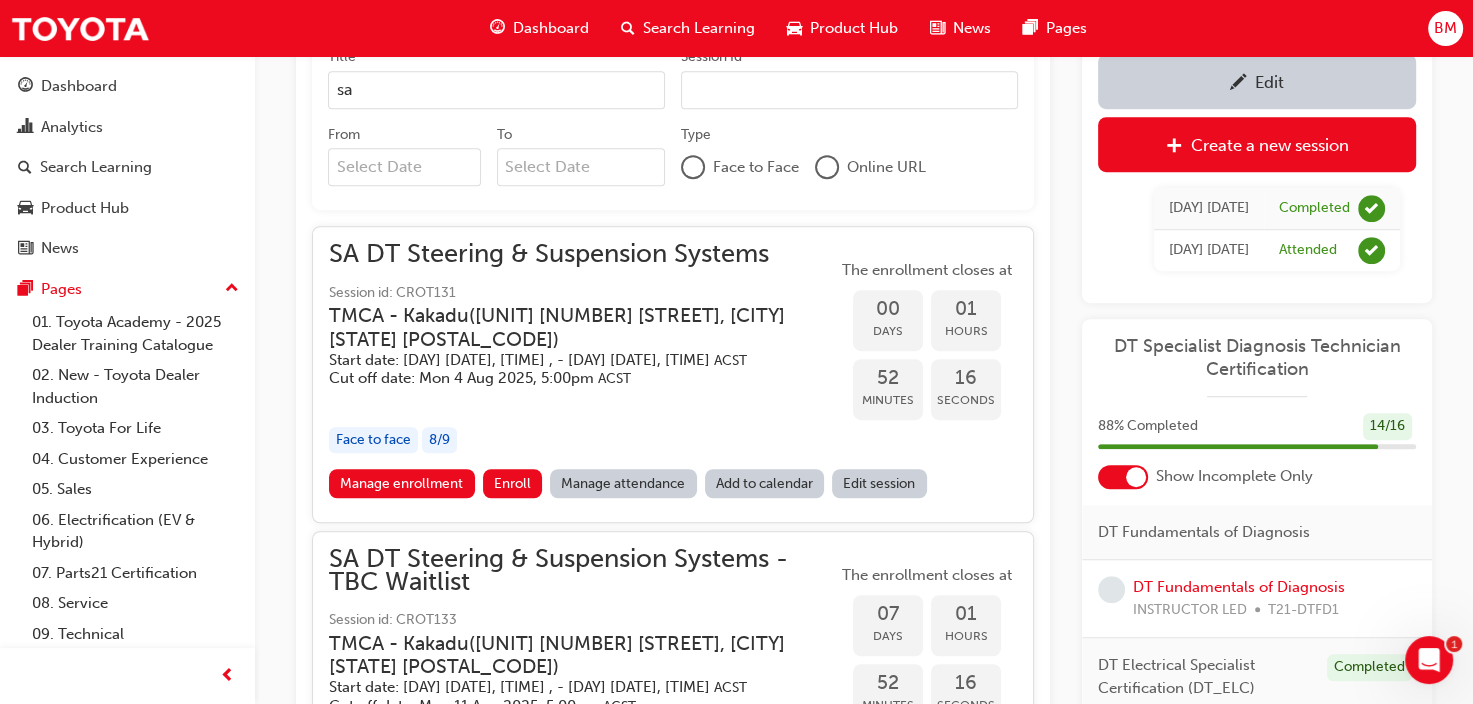 scroll, scrollTop: 1292, scrollLeft: 0, axis: vertical 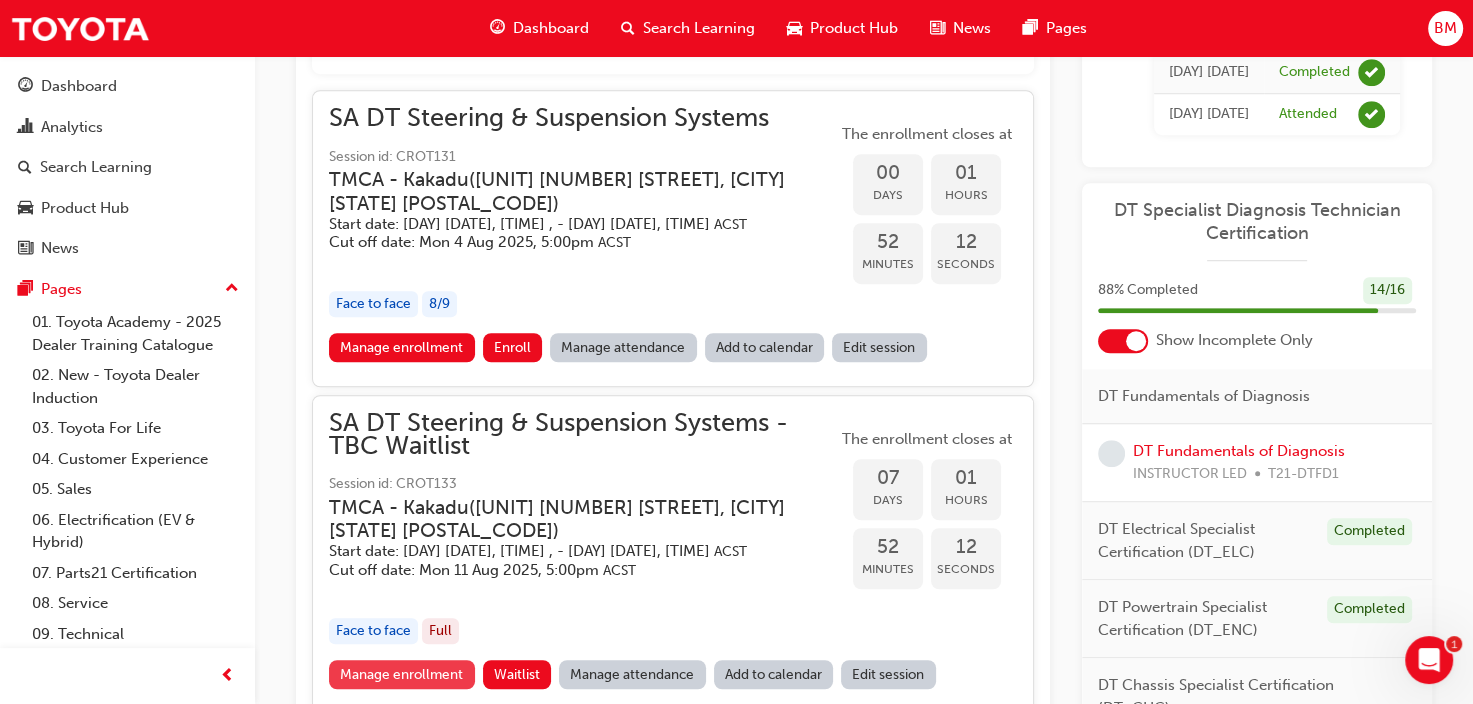 type on "sa" 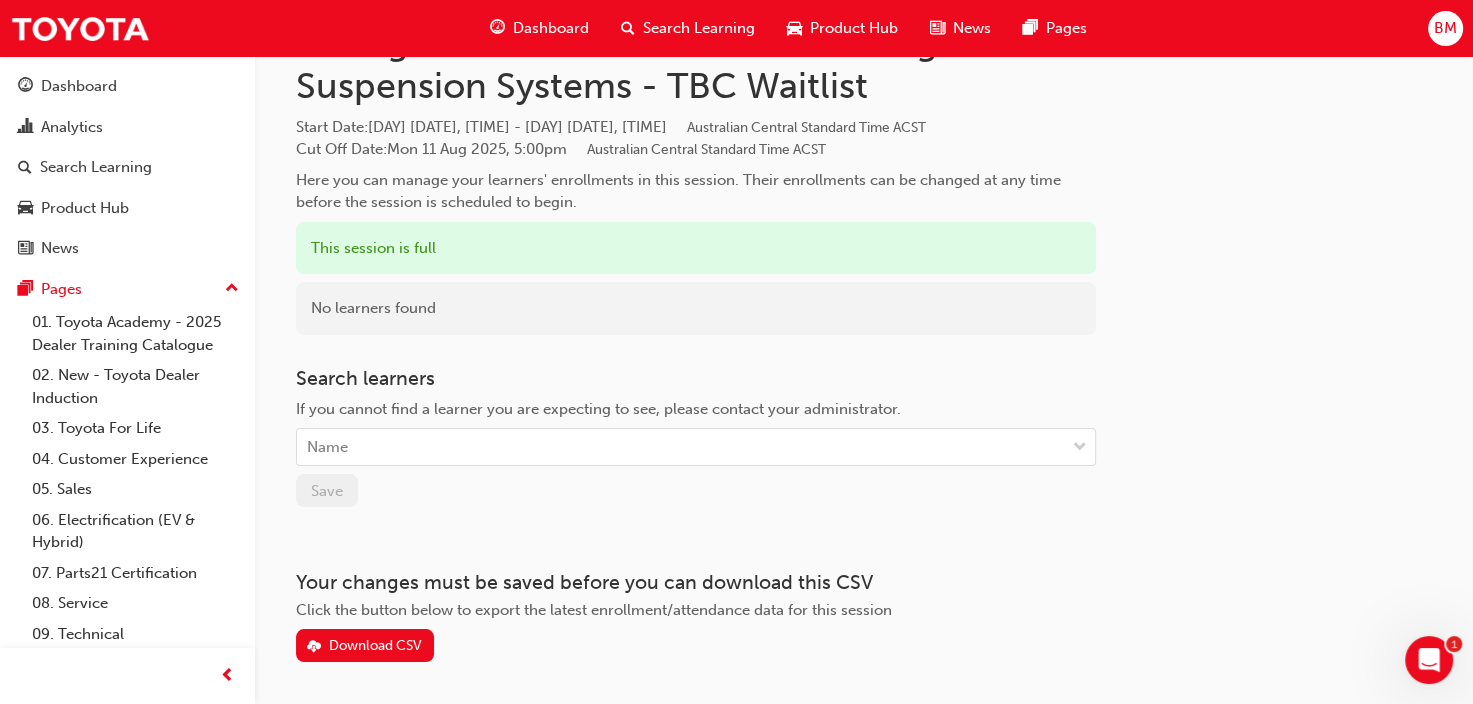 scroll, scrollTop: 0, scrollLeft: 0, axis: both 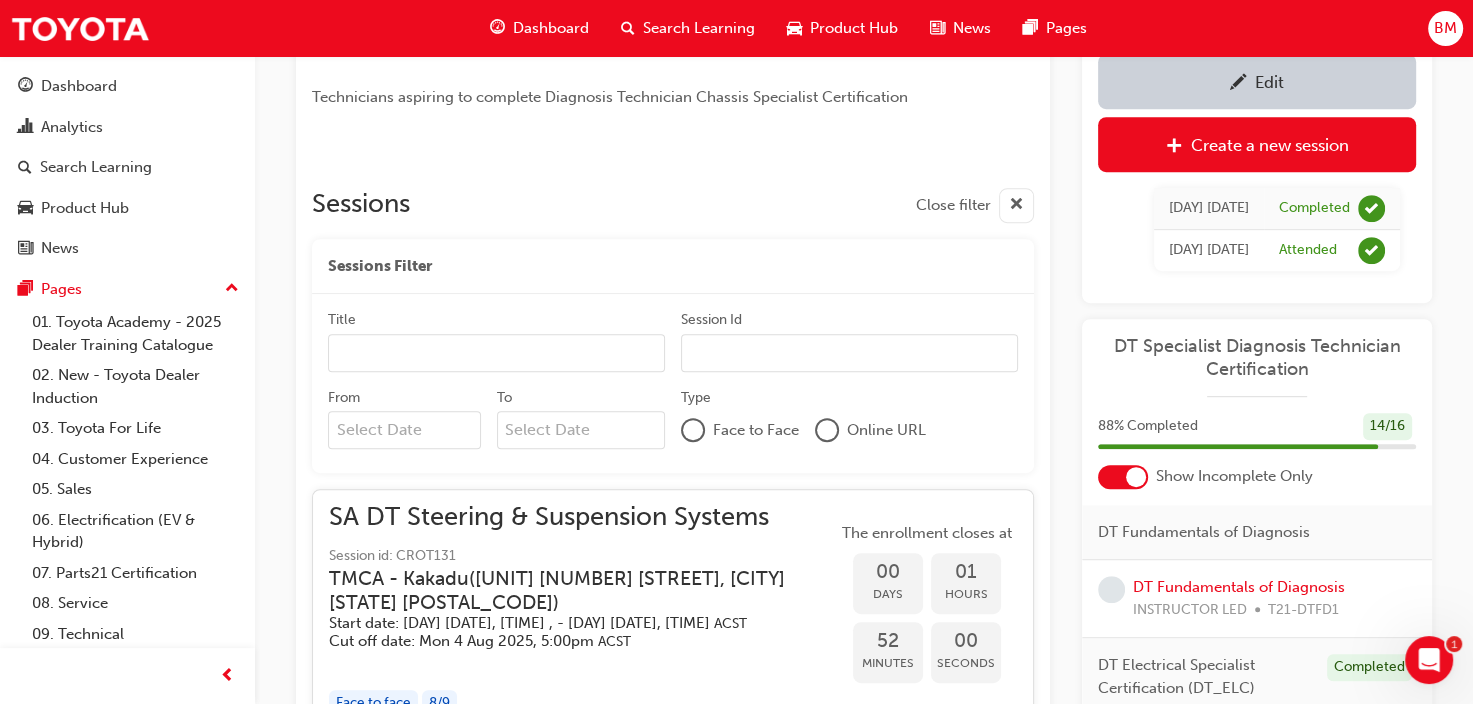 click on "Title" at bounding box center (496, 353) 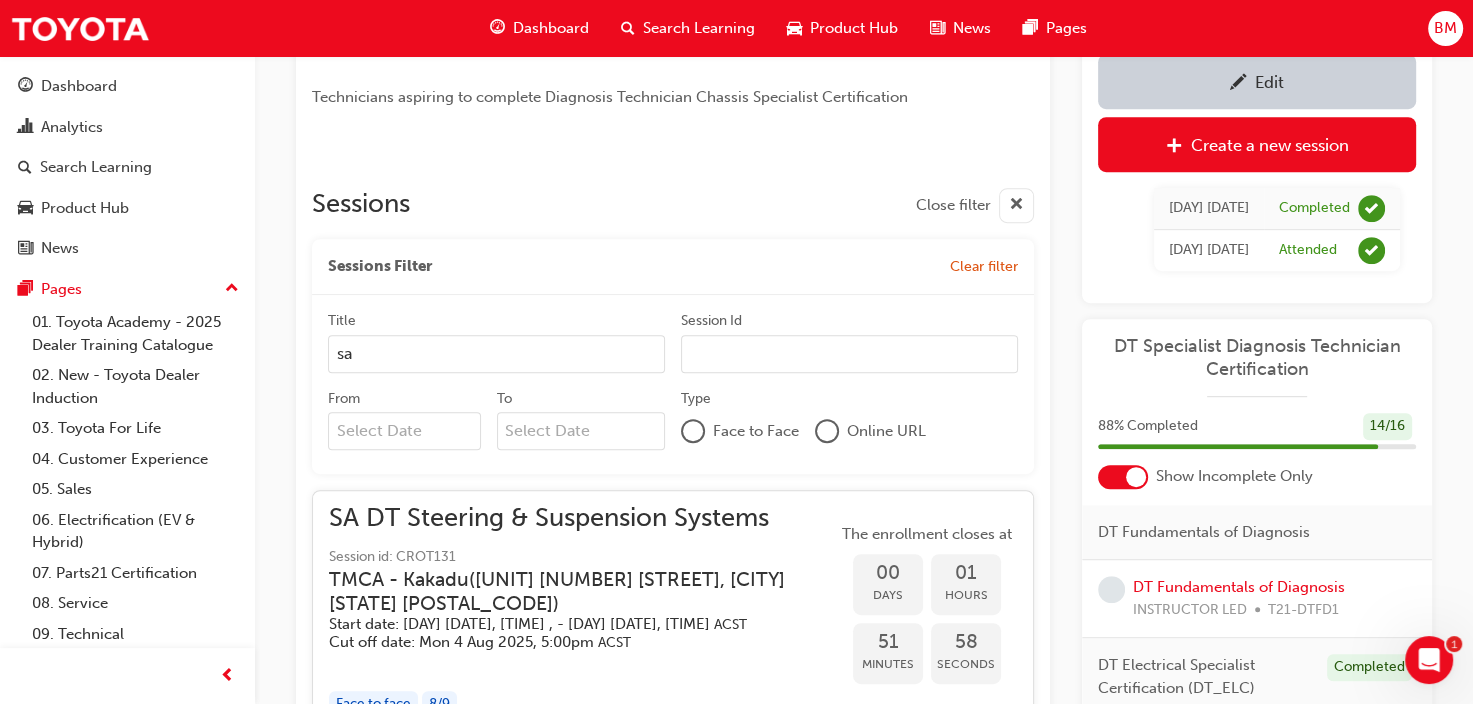 type on "sa" 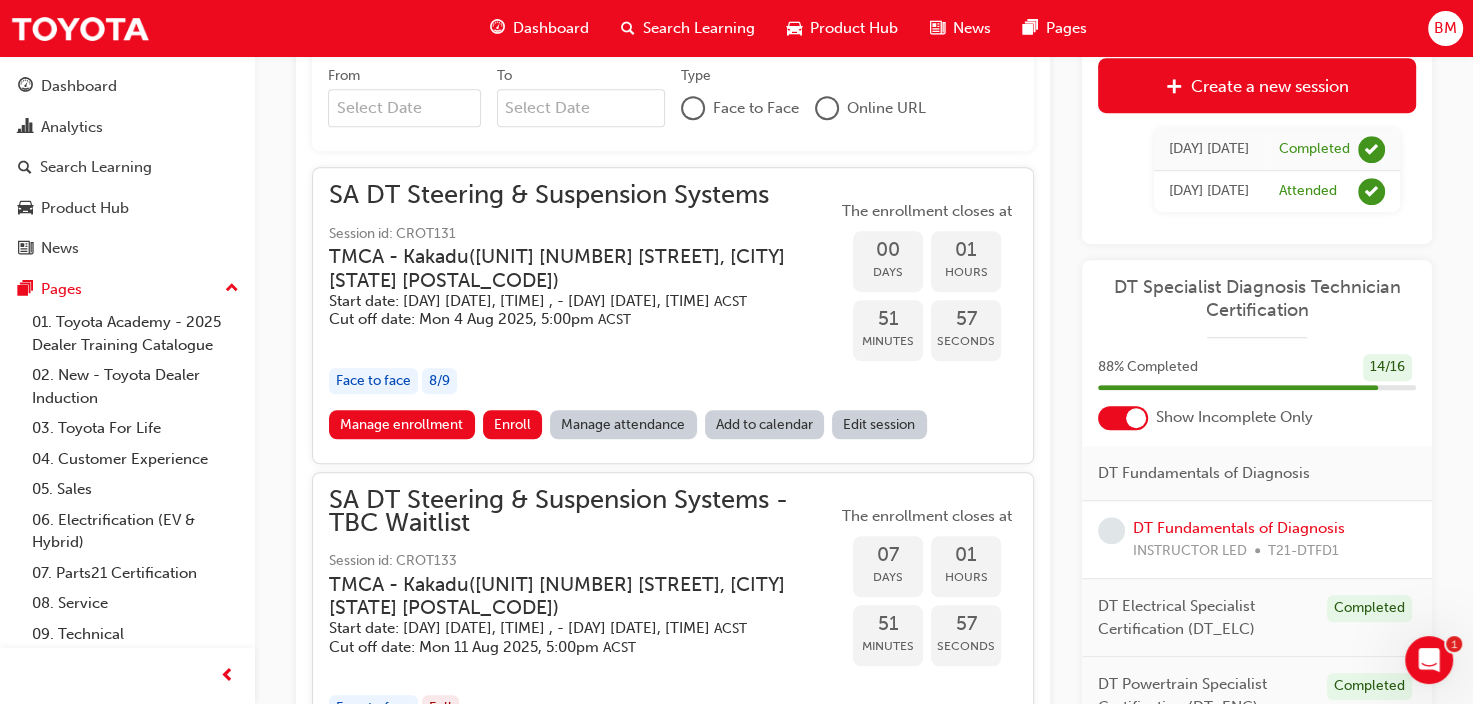 scroll, scrollTop: 1292, scrollLeft: 0, axis: vertical 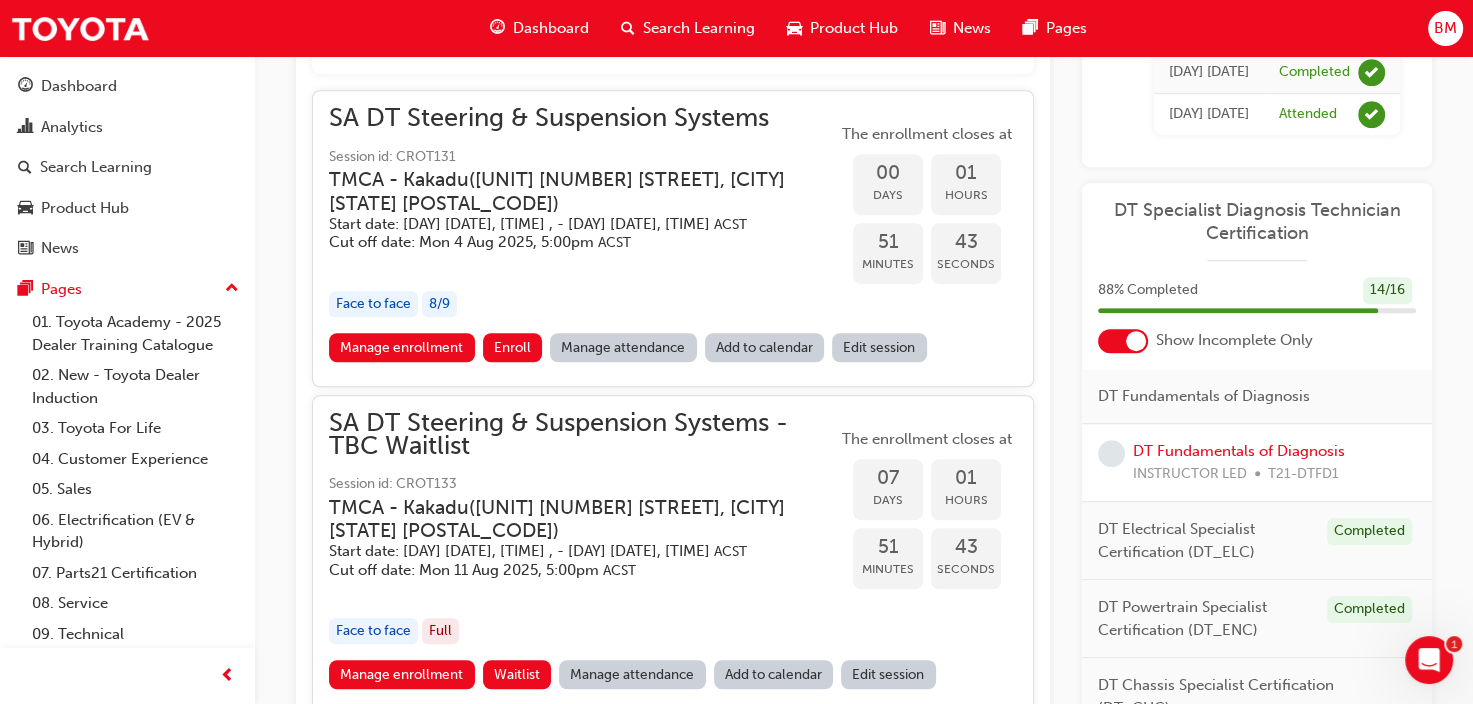 click on "Edit session" at bounding box center [888, 674] 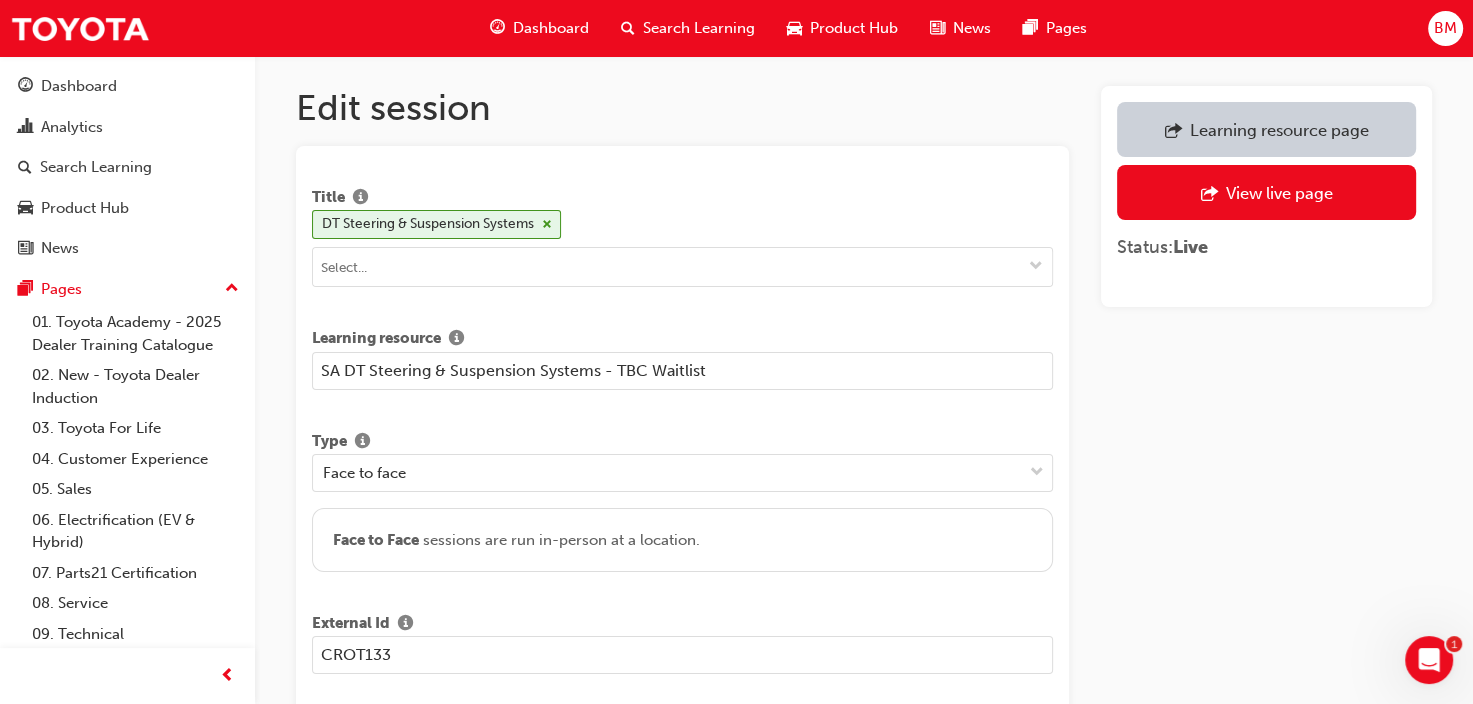 scroll, scrollTop: 0, scrollLeft: 0, axis: both 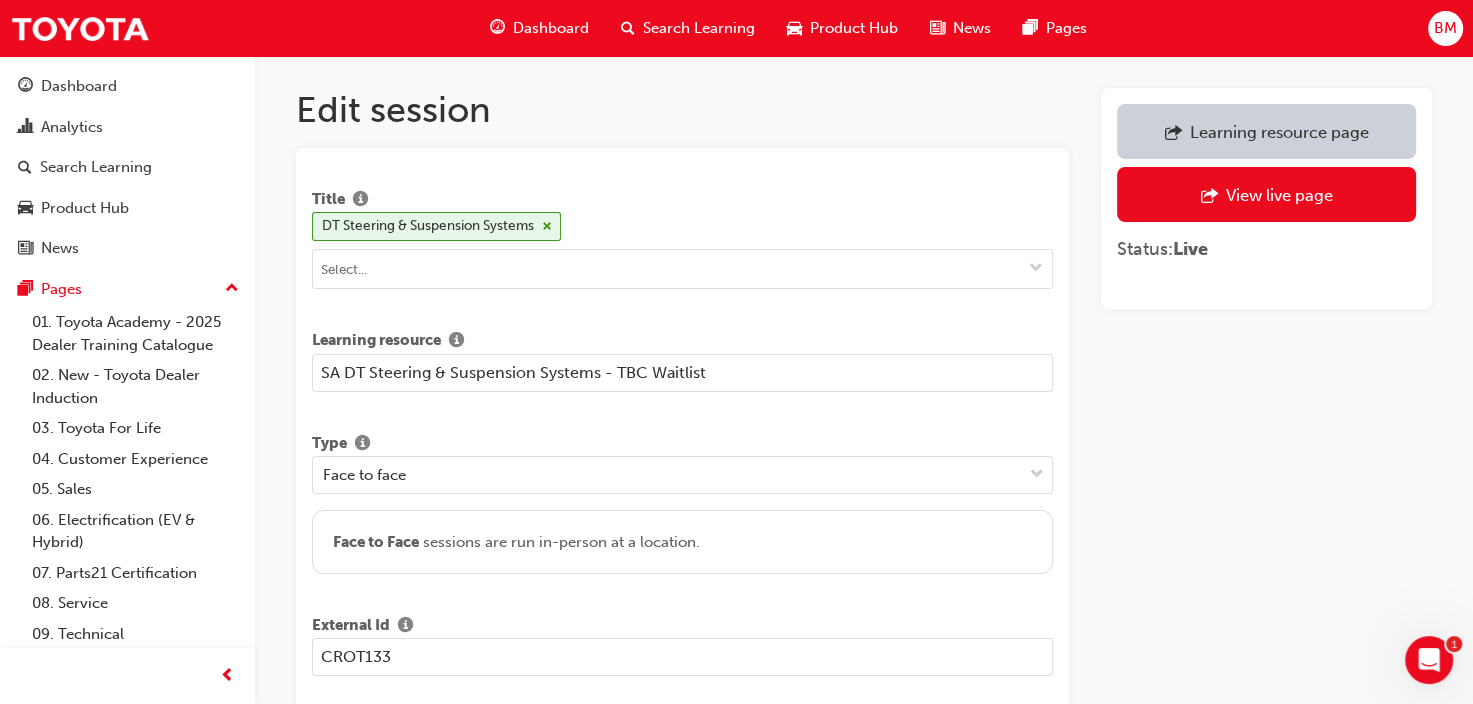 click on "SA DT Steering & Suspension Systems - TBC Waitlist" at bounding box center [682, 373] 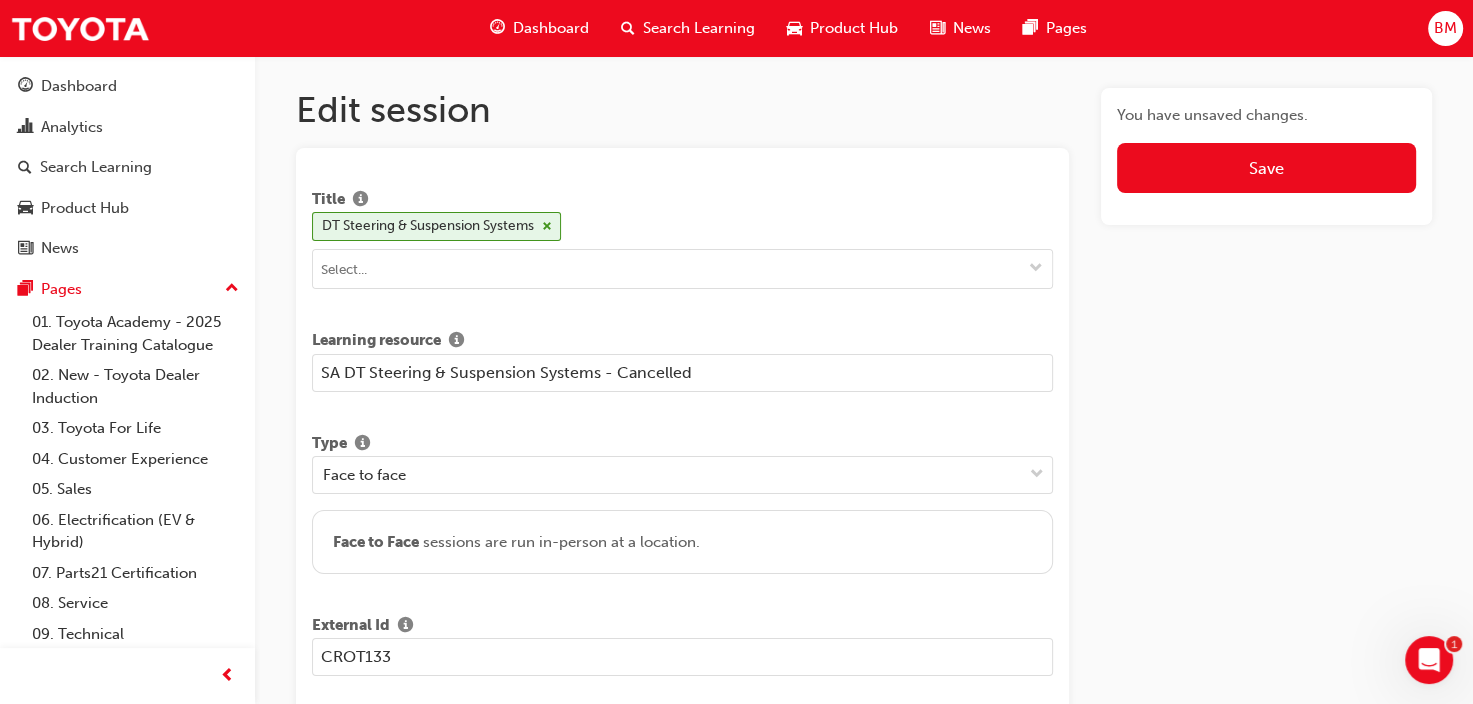 type on "SA DT Steering & Suspension Systems - Cancelled" 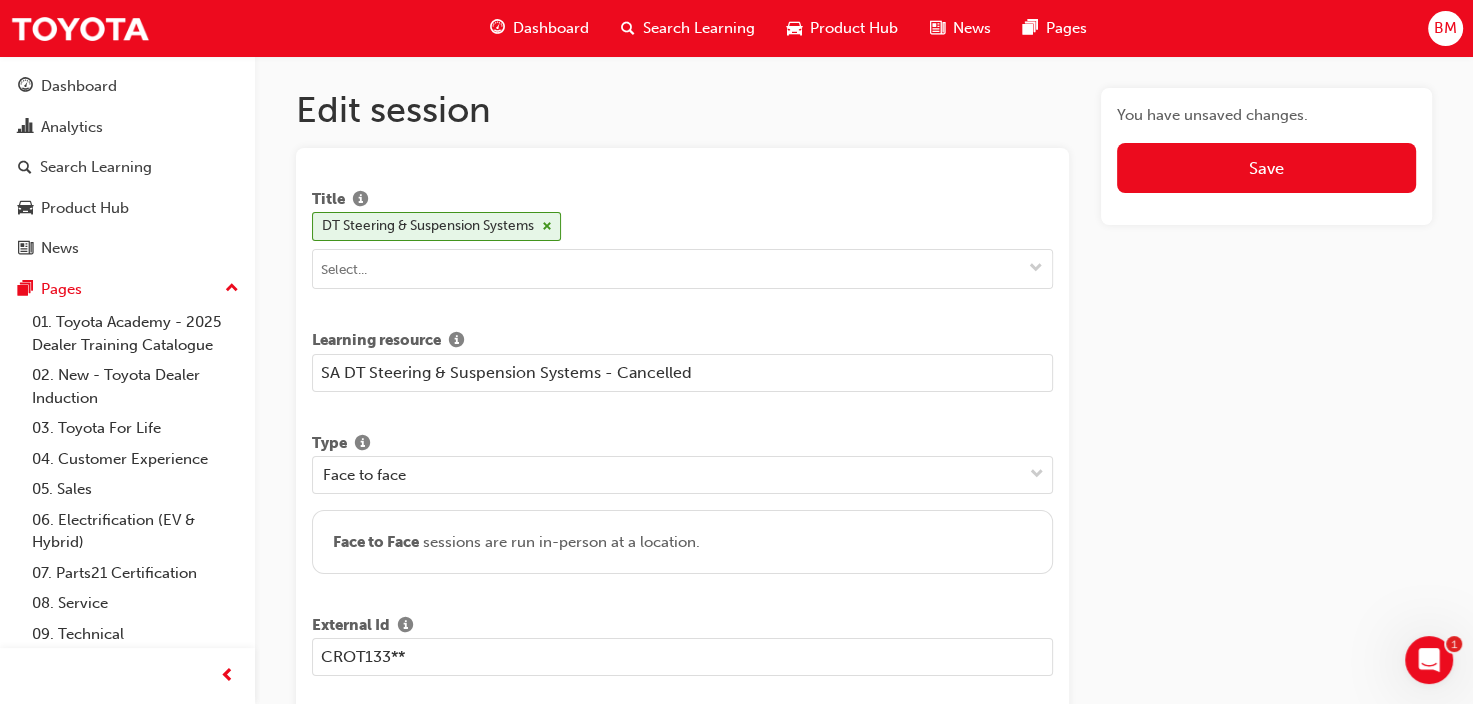 click on "CROT133**" at bounding box center [682, 657] 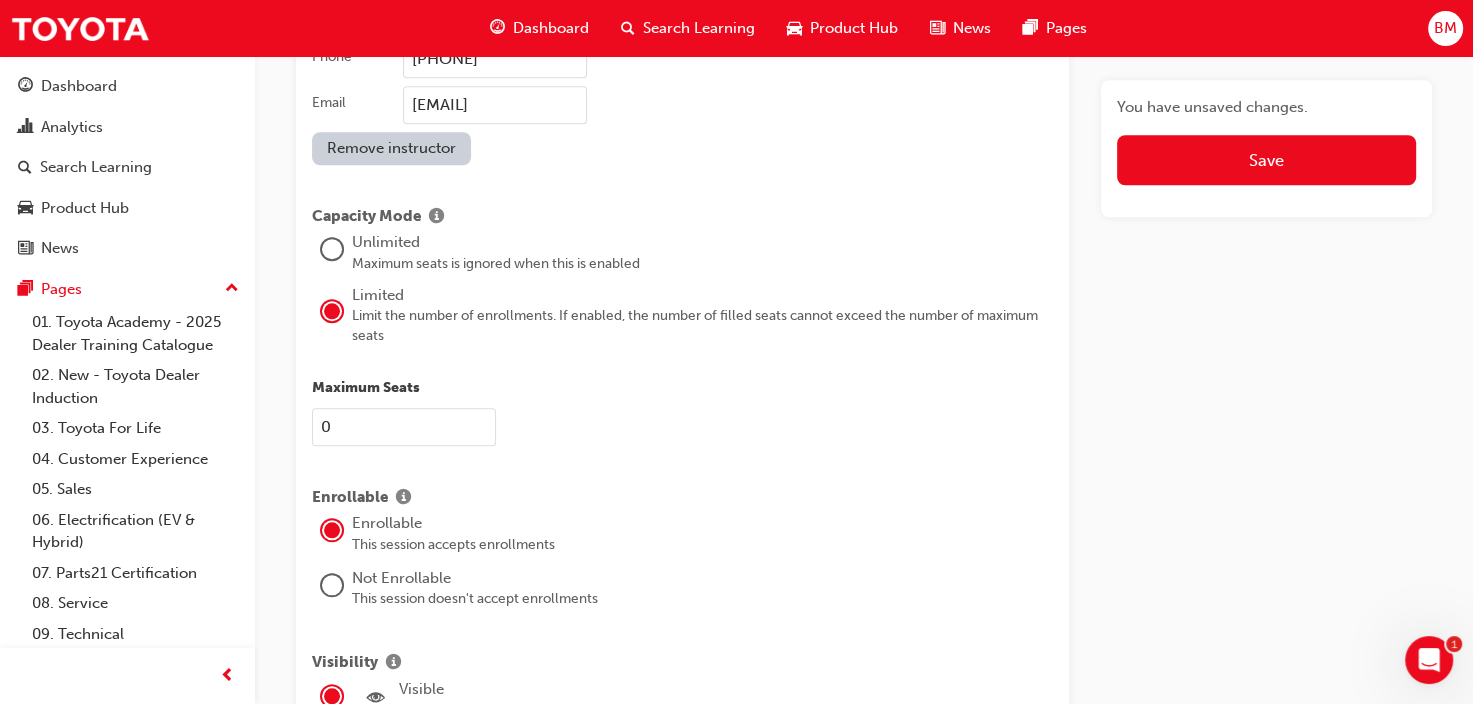 scroll, scrollTop: 1900, scrollLeft: 0, axis: vertical 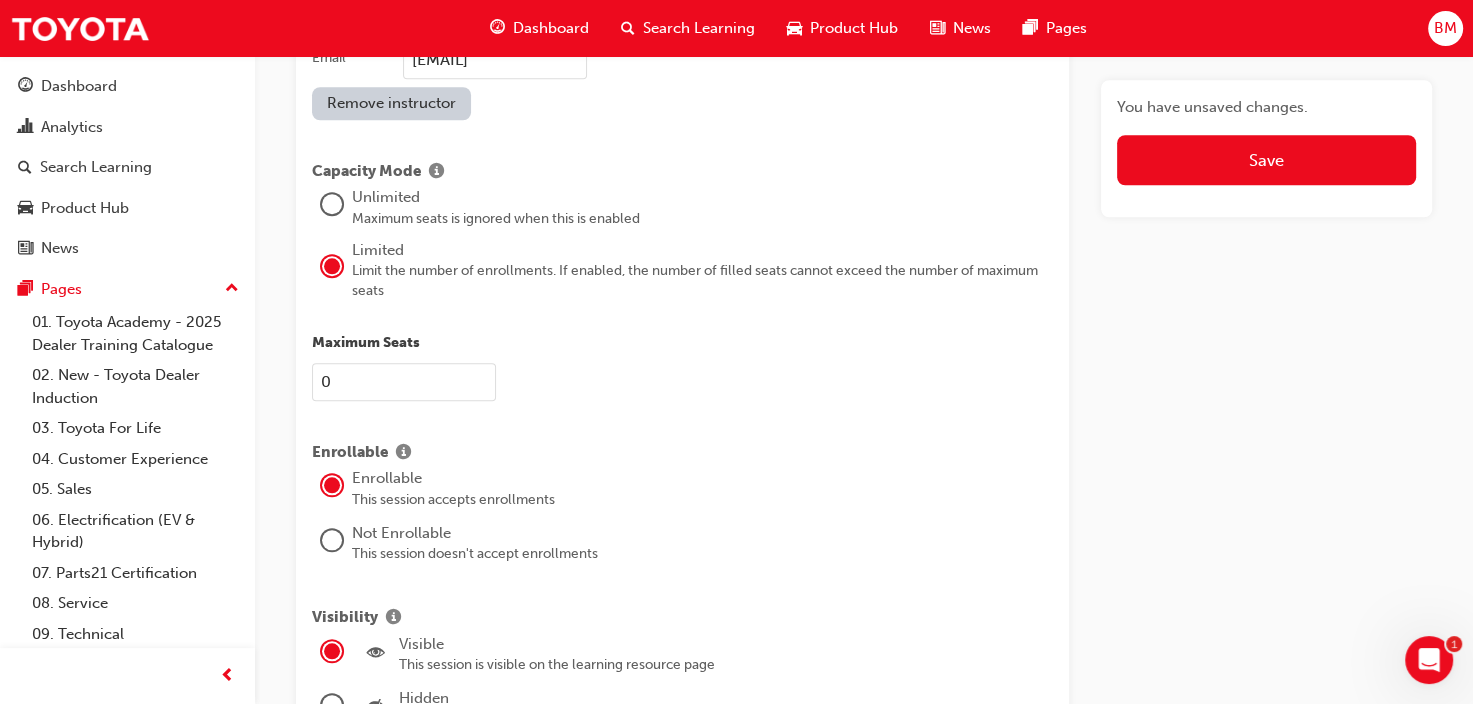 type on "**CROT133**" 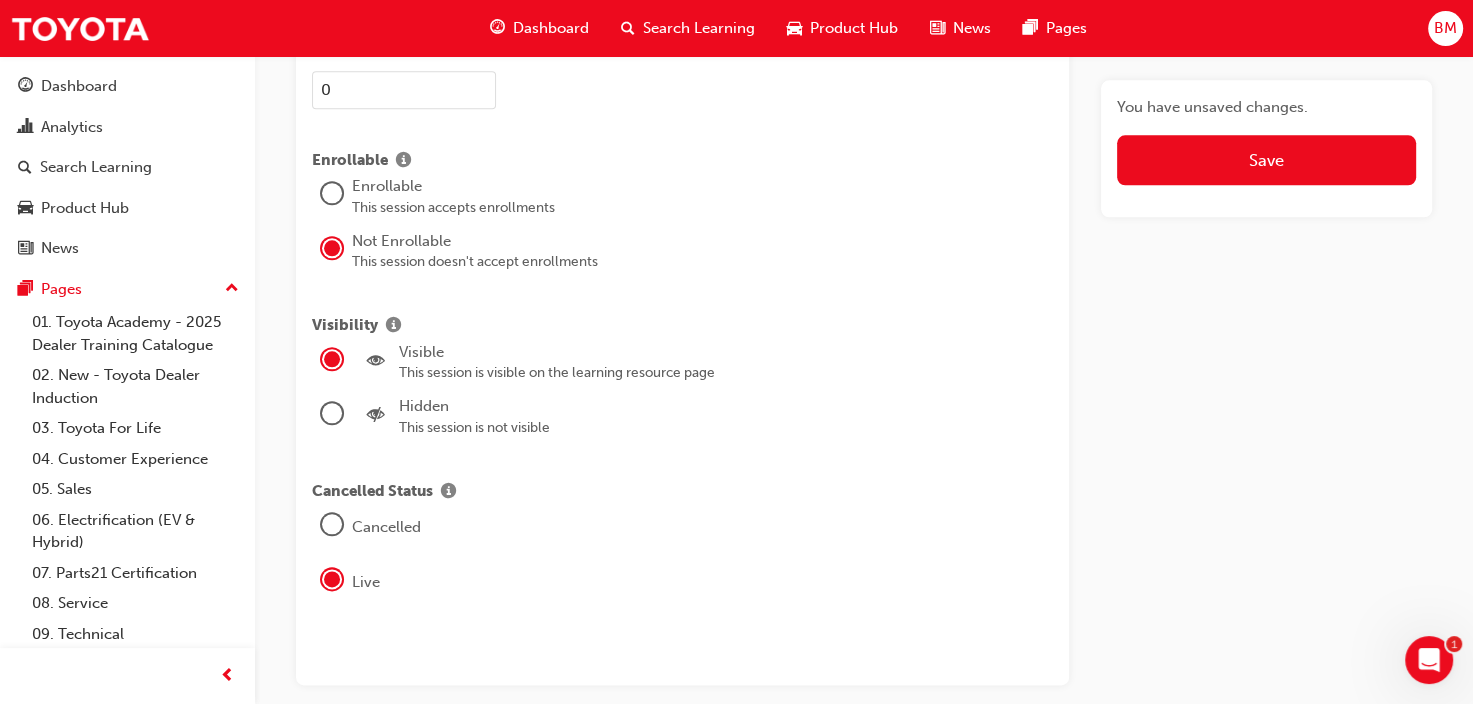 scroll, scrollTop: 2200, scrollLeft: 0, axis: vertical 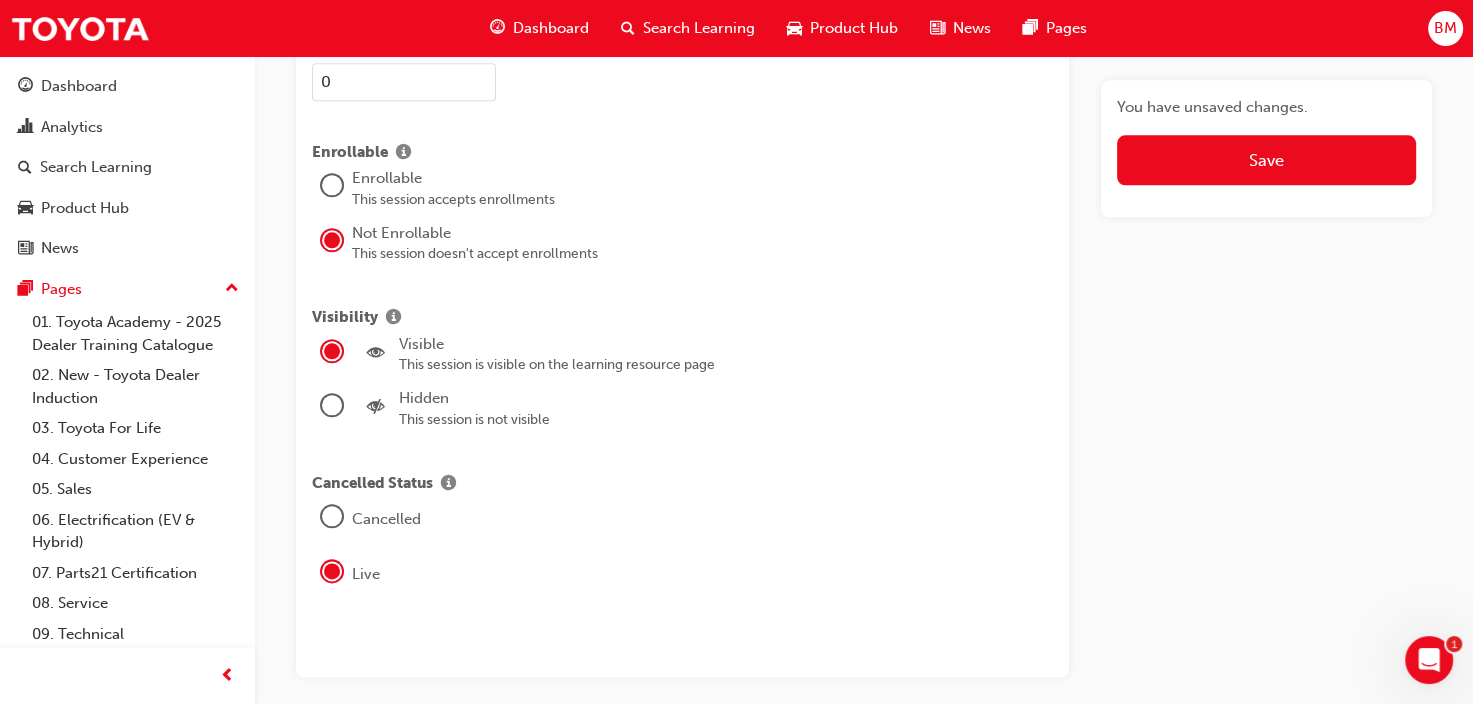click at bounding box center [332, 516] 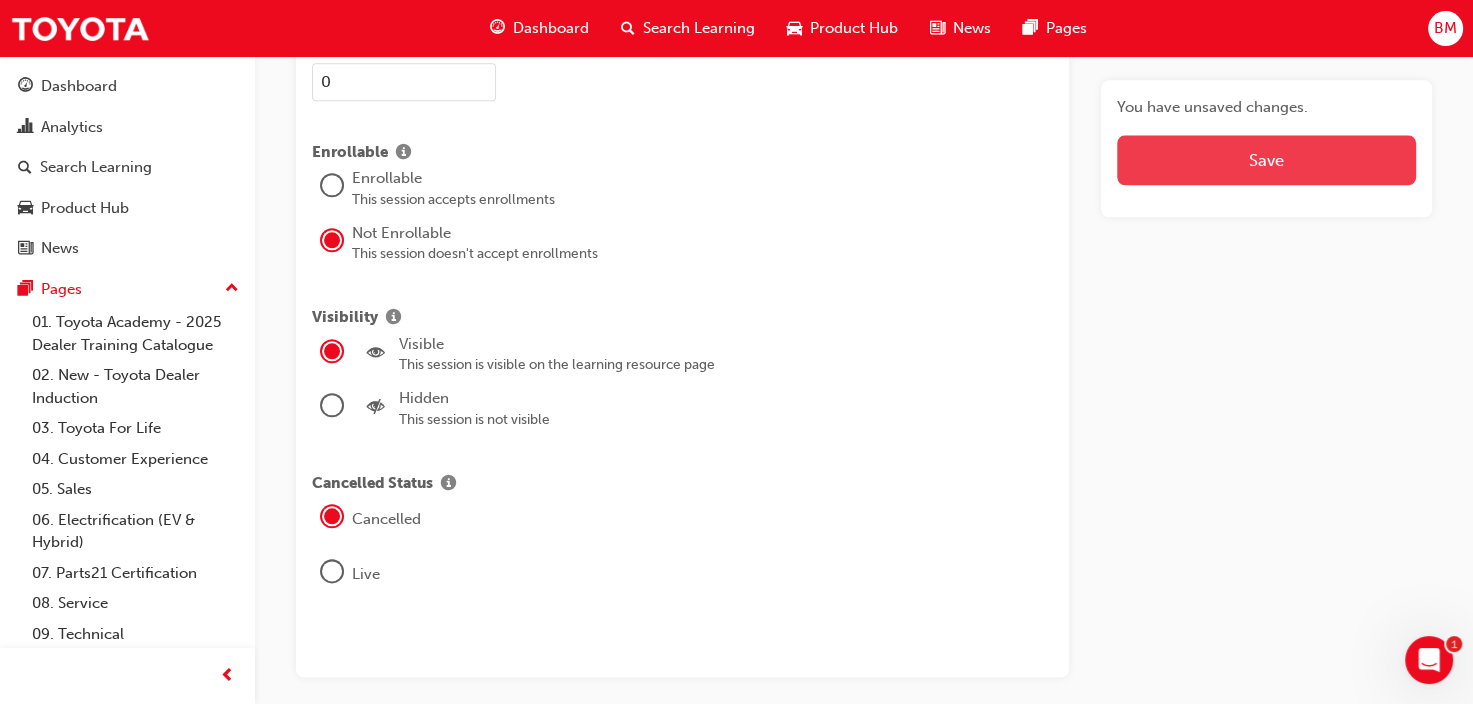 click on "Save" at bounding box center [1266, 160] 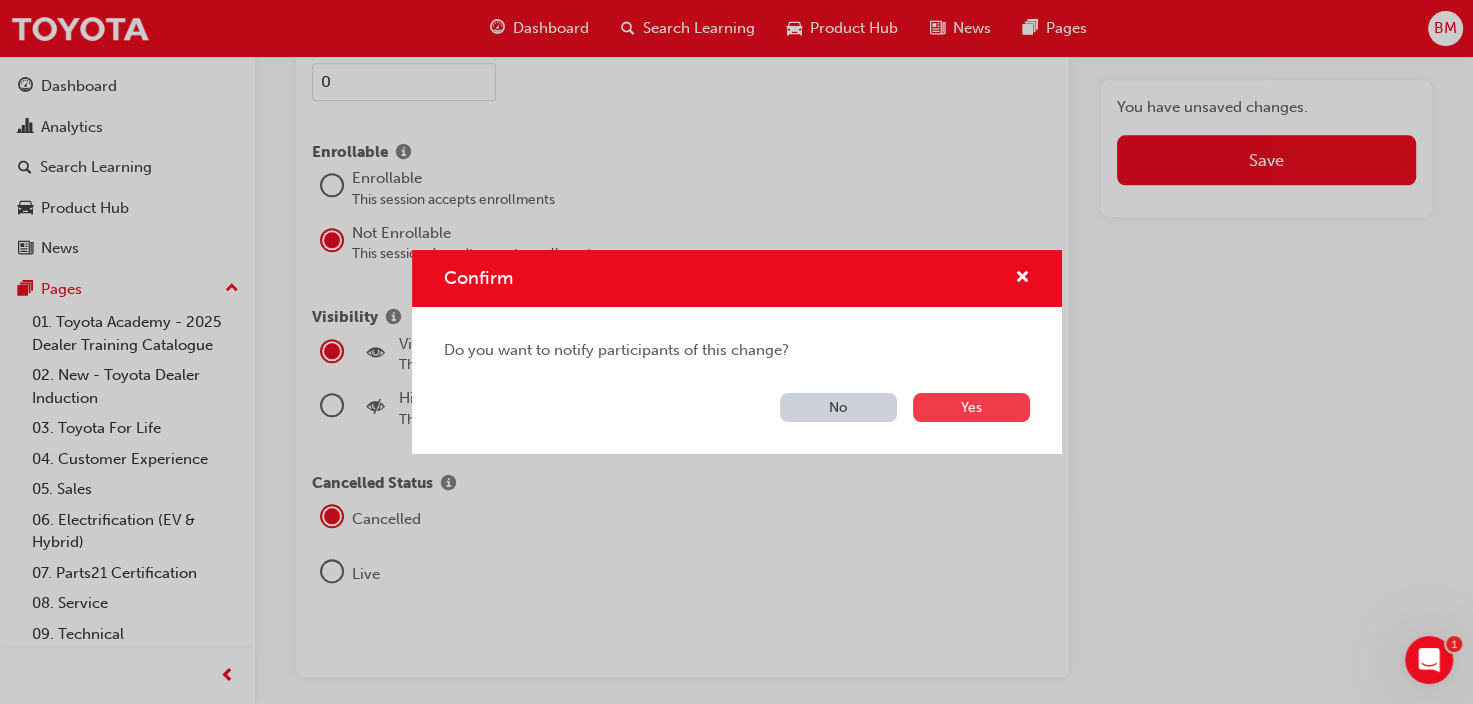 click on "Yes" at bounding box center (971, 407) 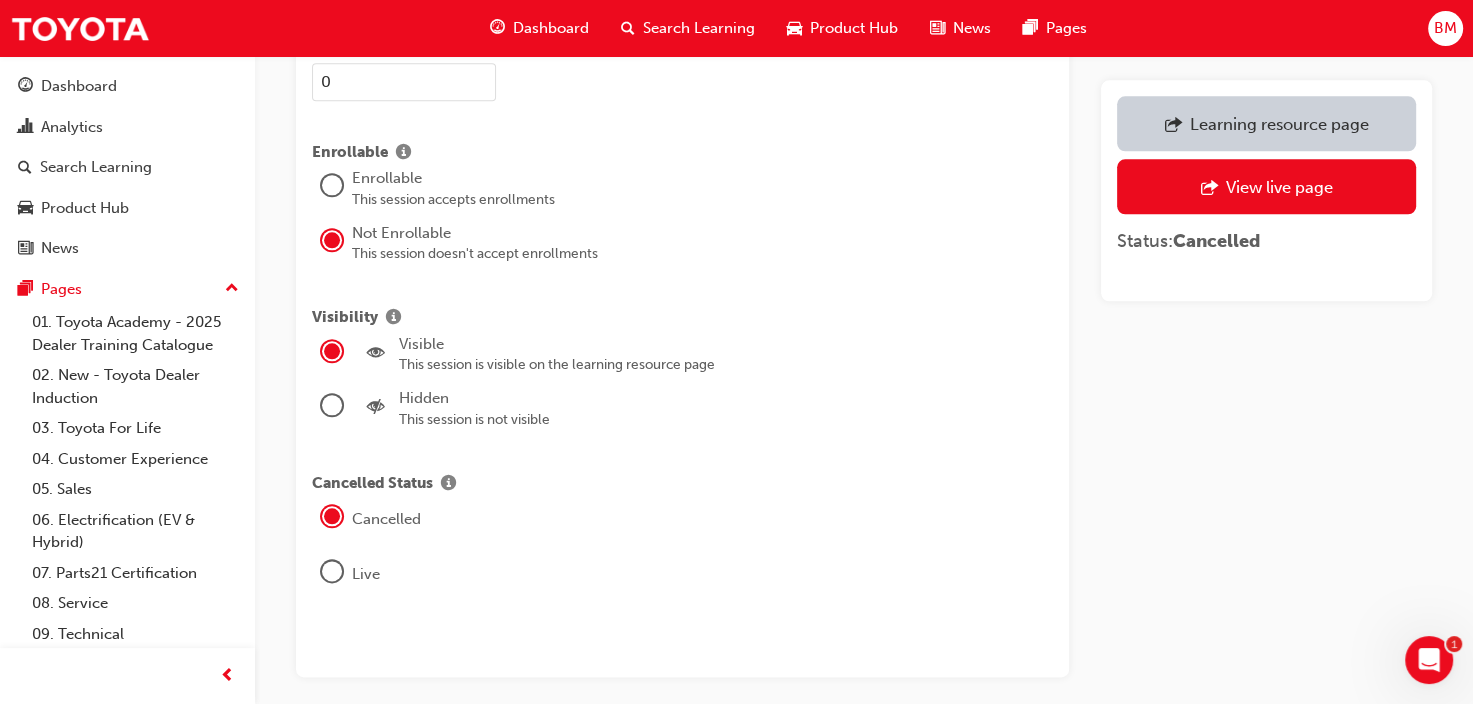 click at bounding box center [332, 405] 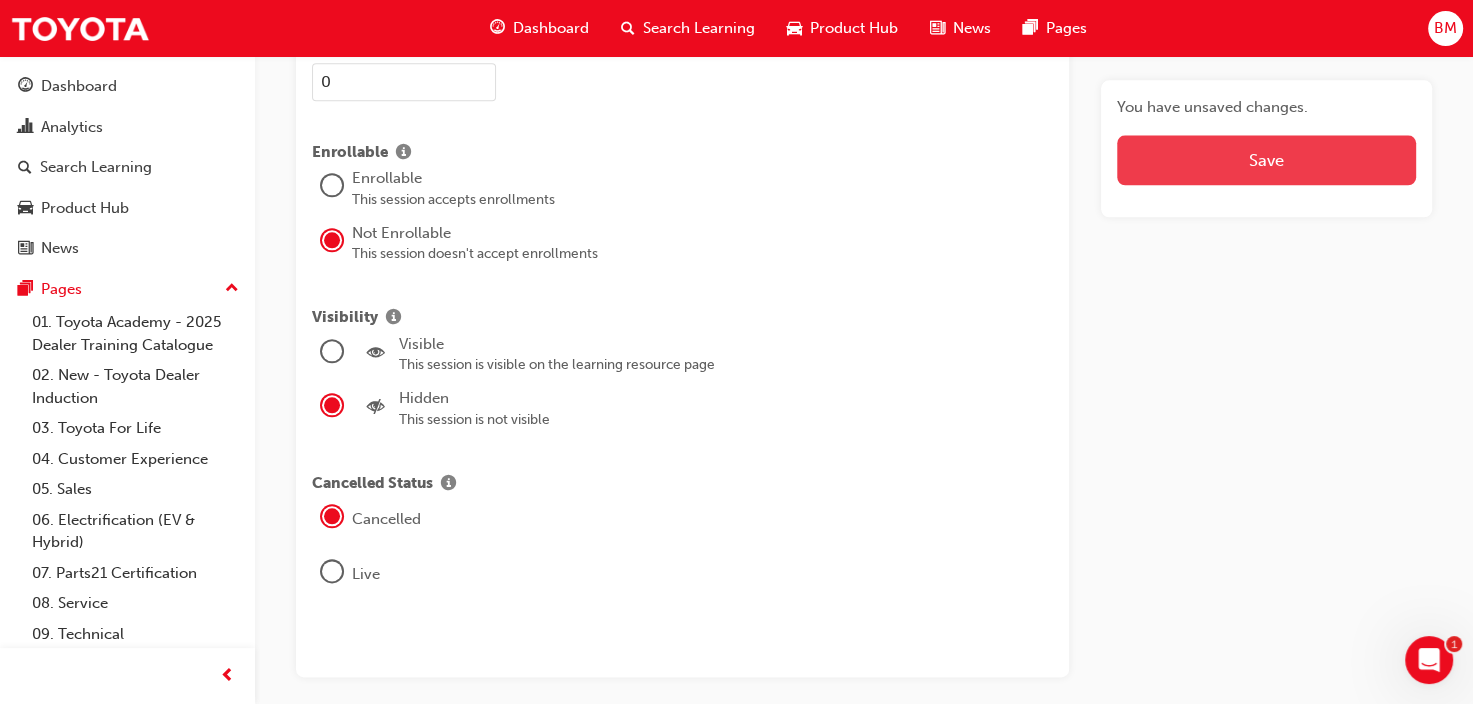 click on "Save" at bounding box center (1266, 160) 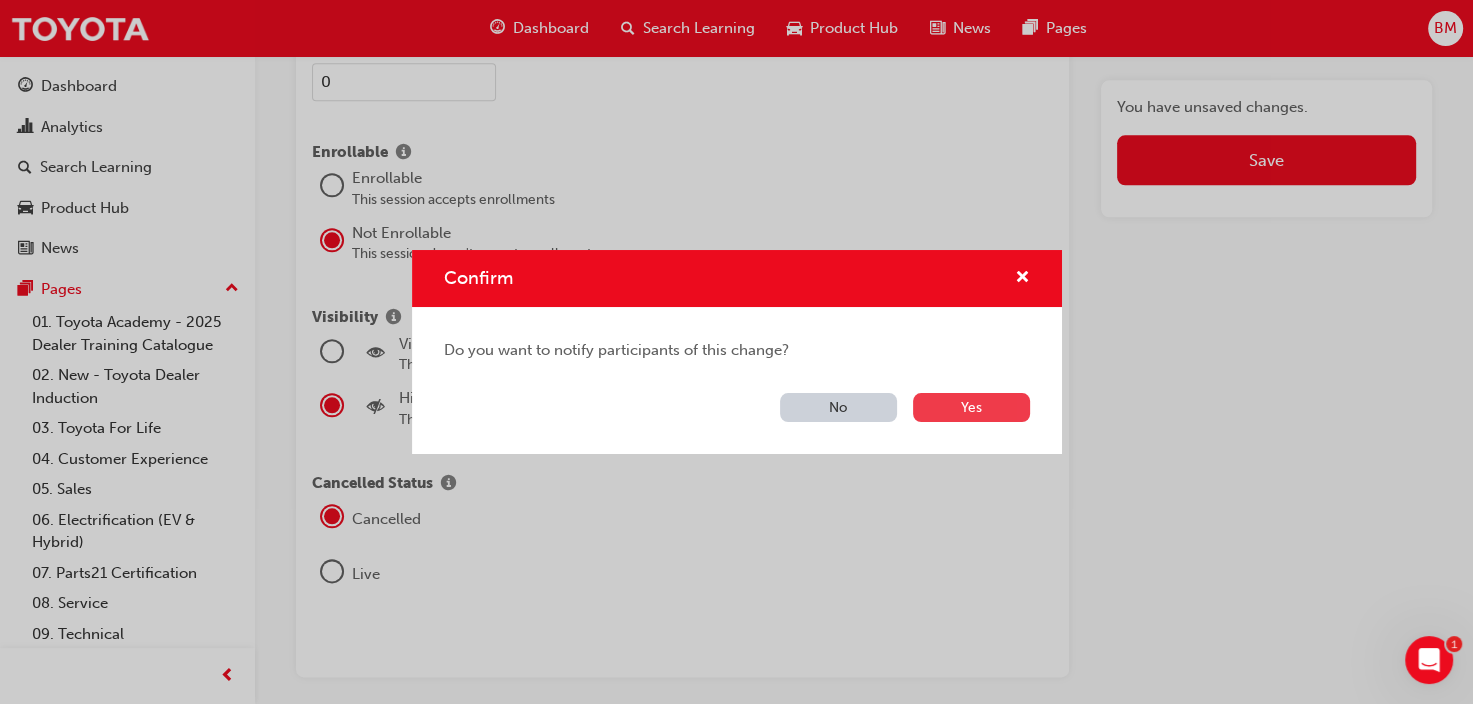 click on "Yes" at bounding box center (971, 407) 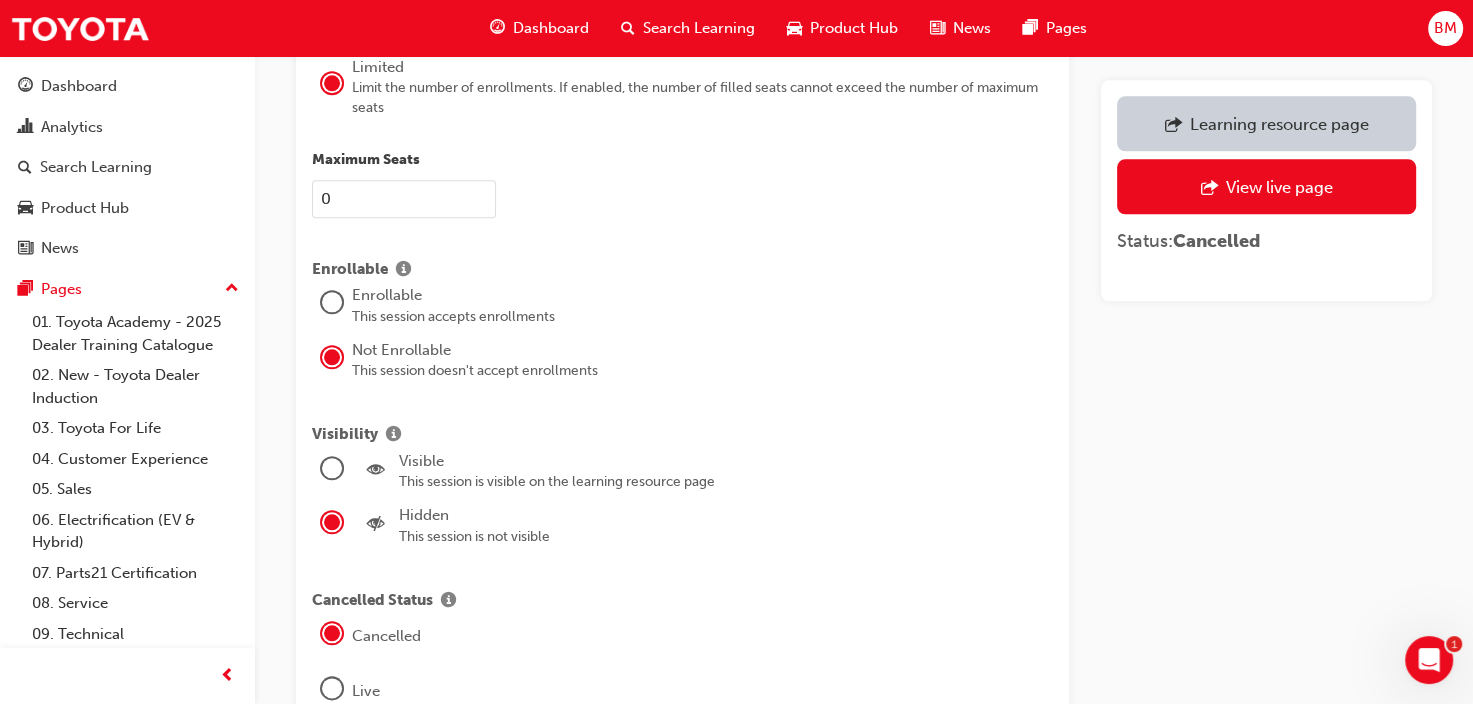 scroll, scrollTop: 2100, scrollLeft: 0, axis: vertical 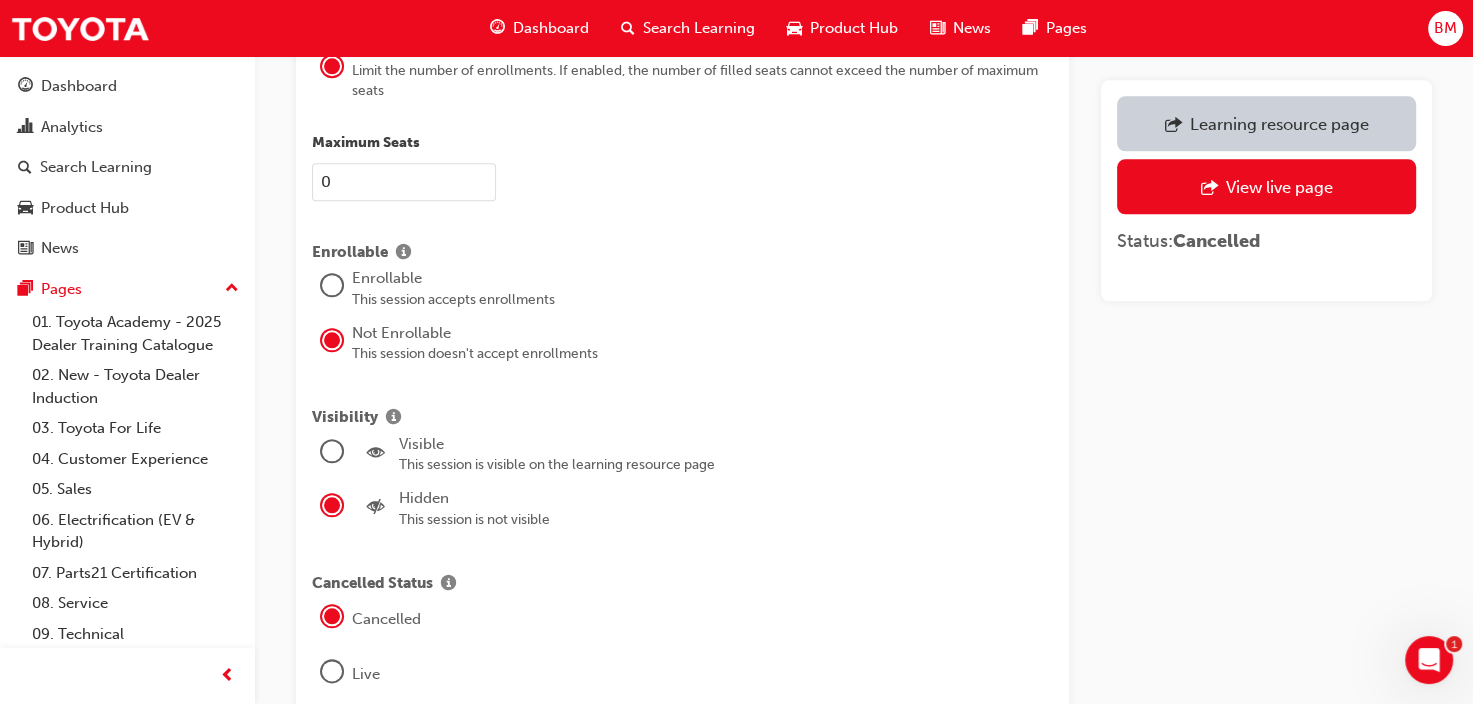 drag, startPoint x: 332, startPoint y: 456, endPoint x: 824, endPoint y: 450, distance: 492.0366 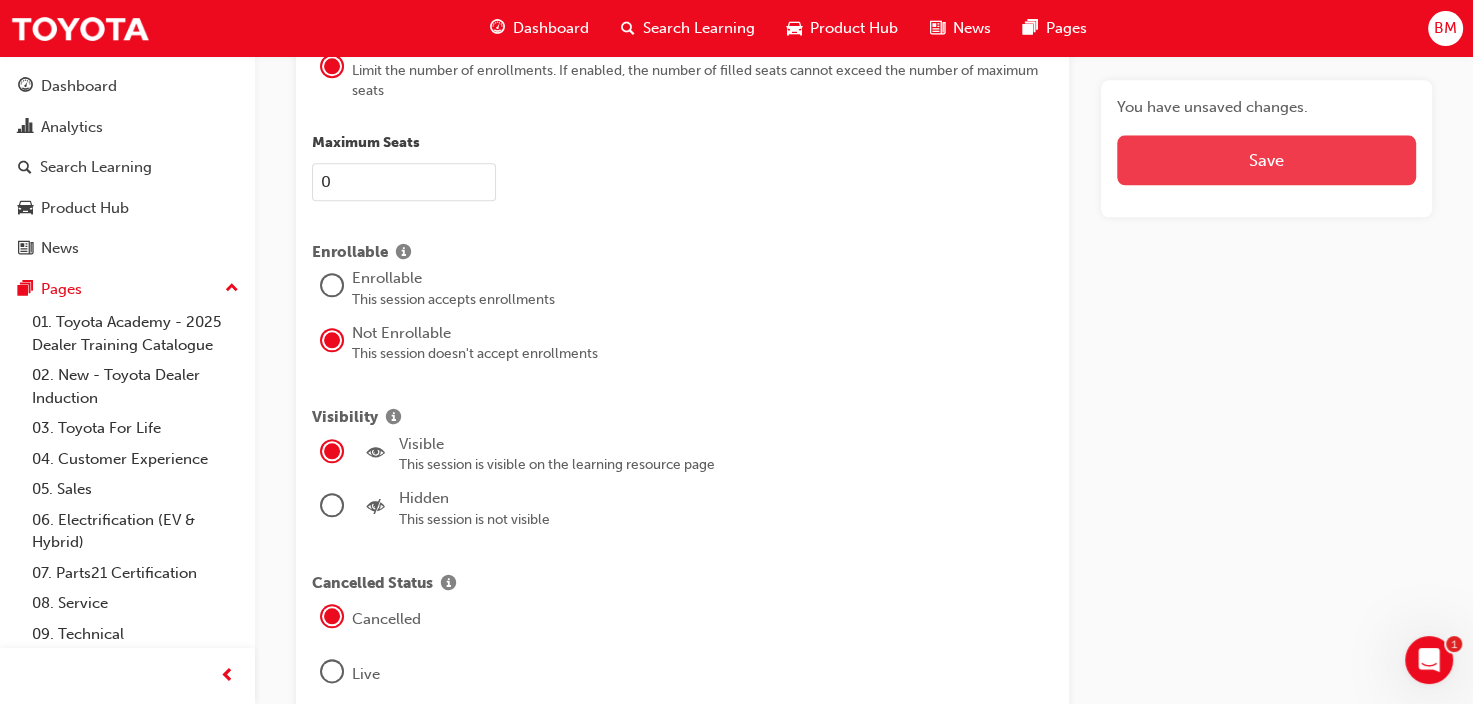 click on "Save" at bounding box center (1266, 160) 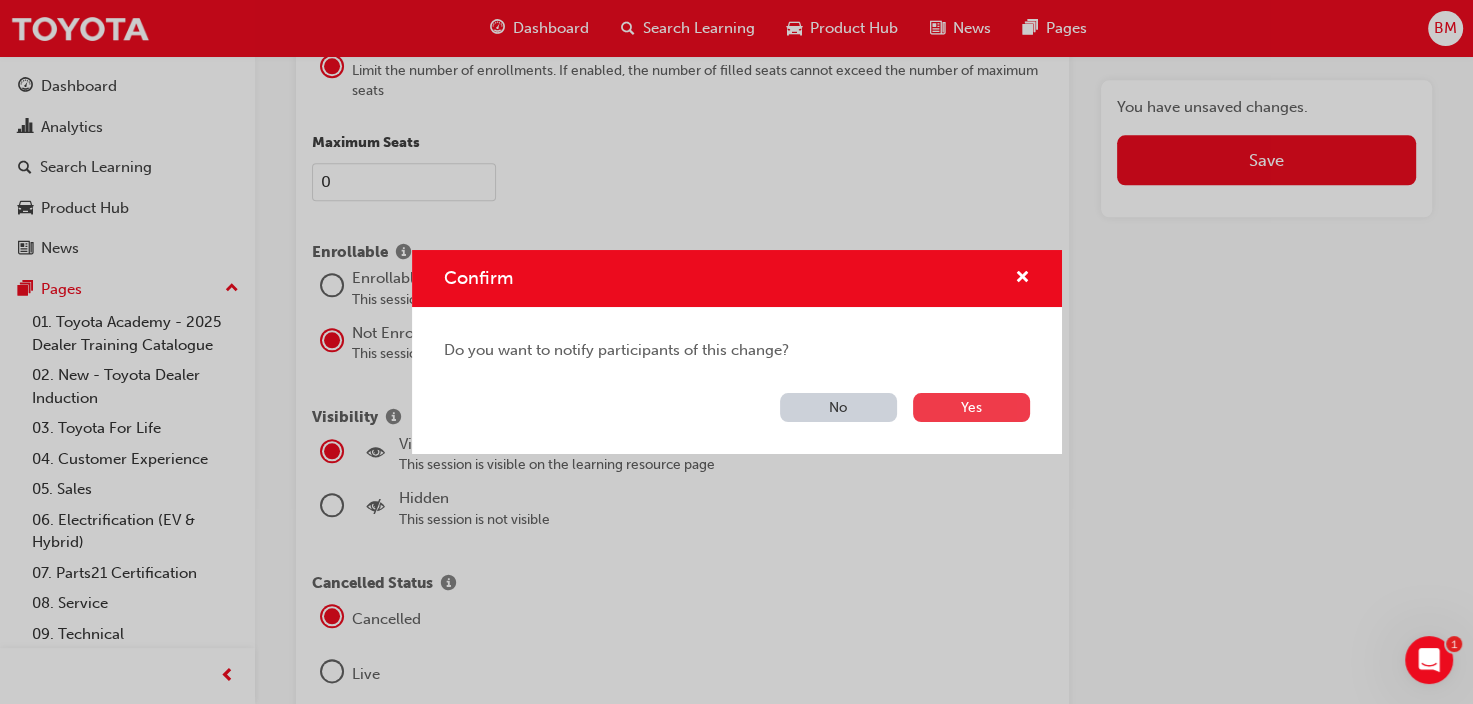click on "Yes" at bounding box center [971, 407] 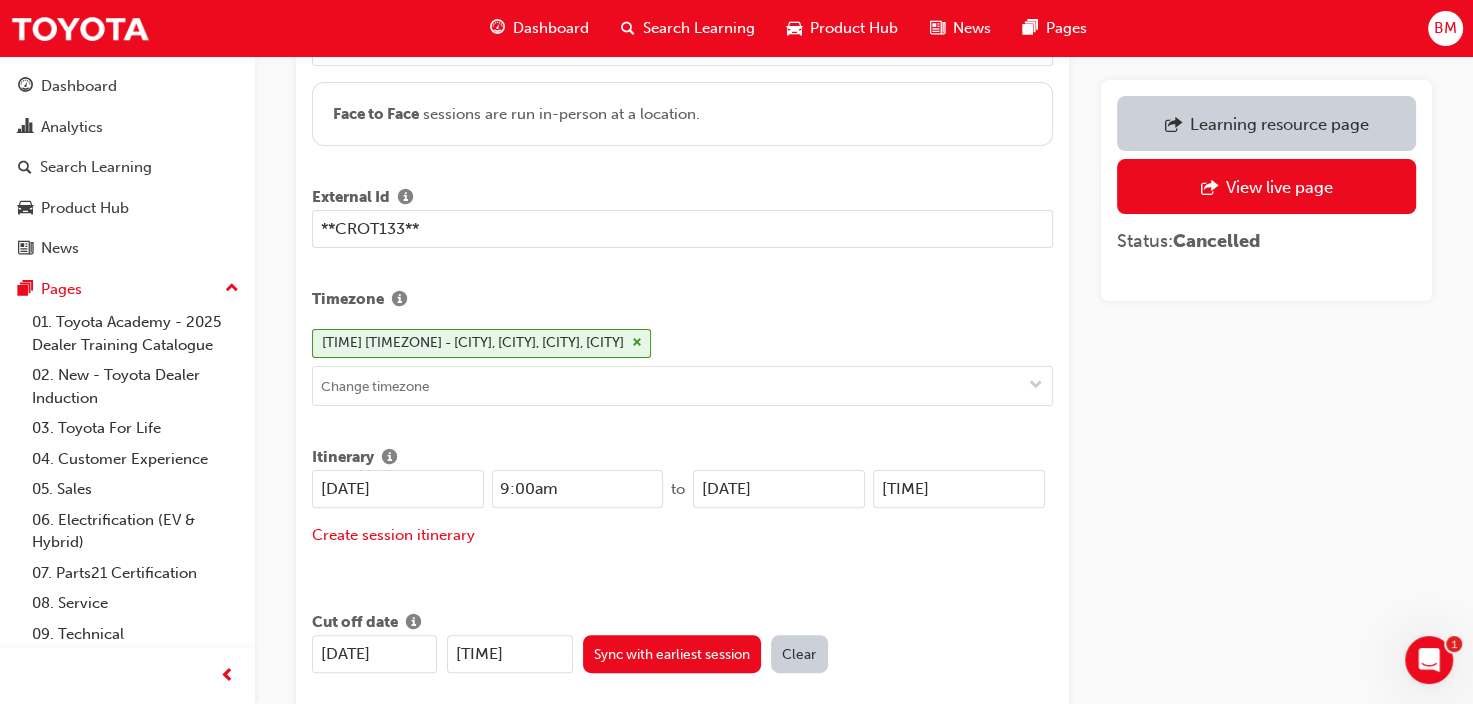 scroll, scrollTop: 0, scrollLeft: 0, axis: both 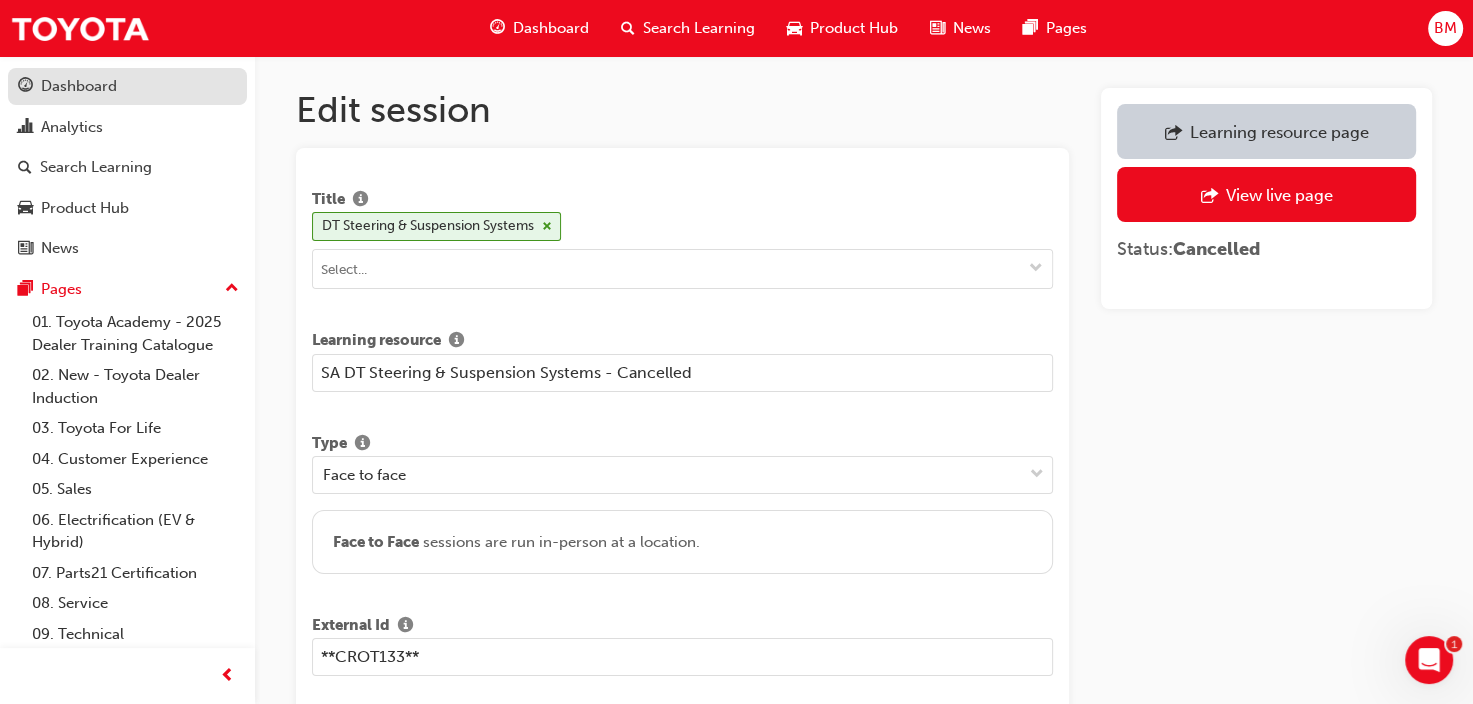 click on "Dashboard" at bounding box center [79, 86] 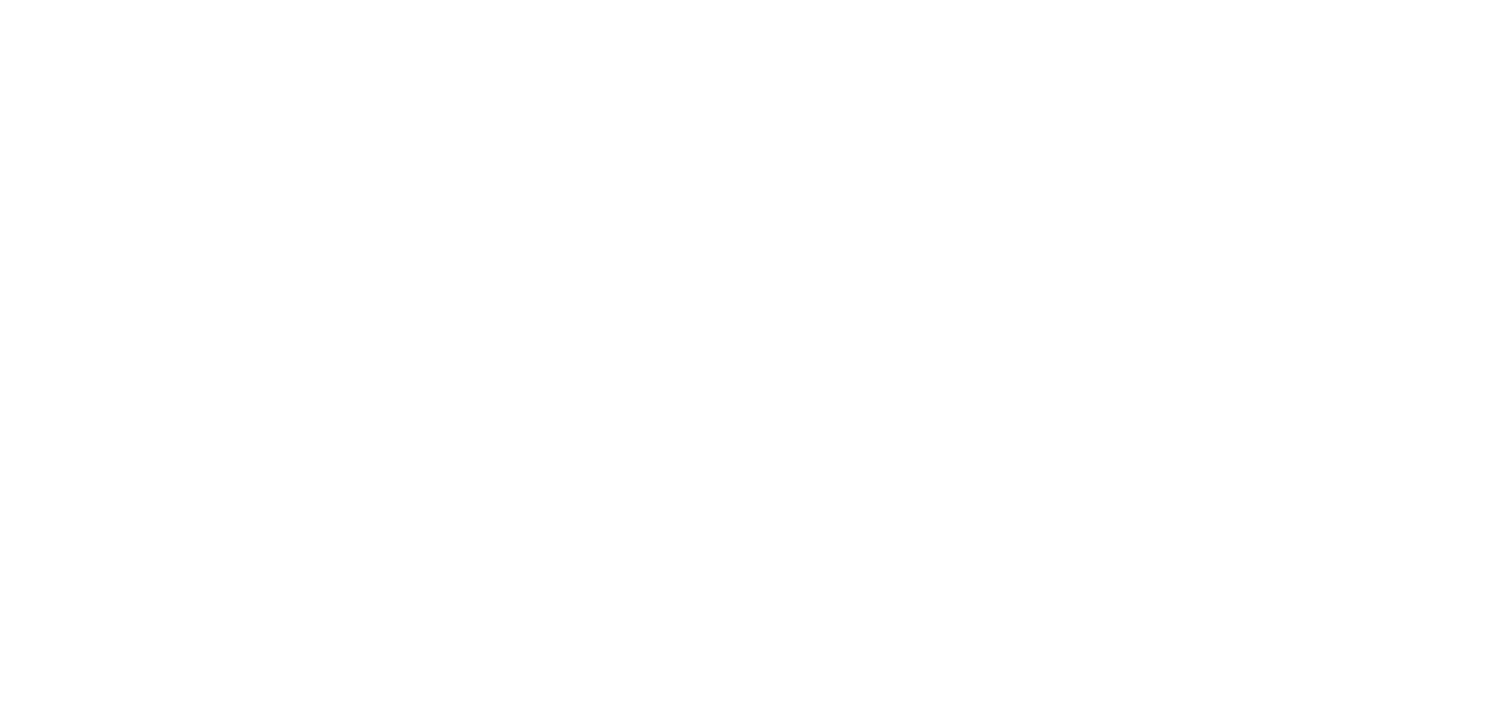 scroll, scrollTop: 0, scrollLeft: 0, axis: both 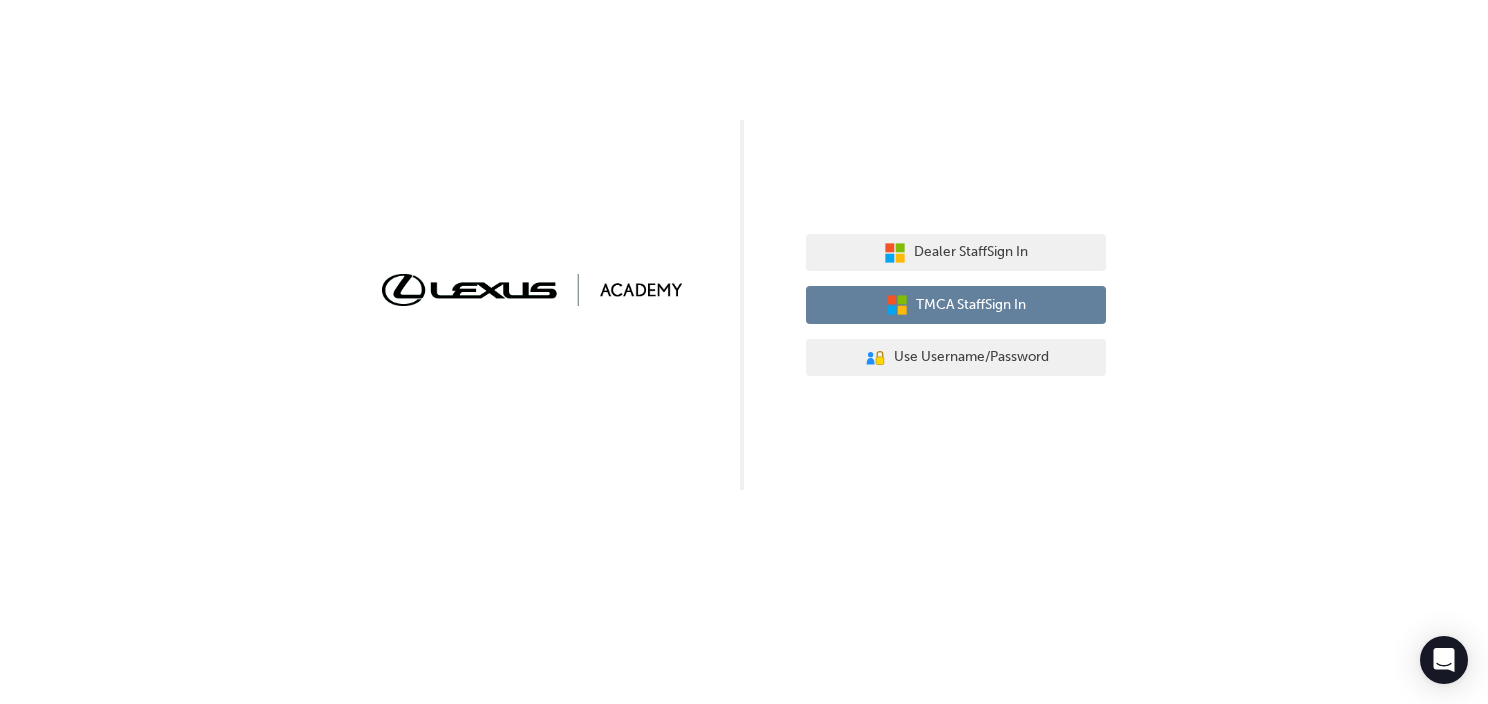 click on "TMCA Staff  Sign In" at bounding box center (971, 305) 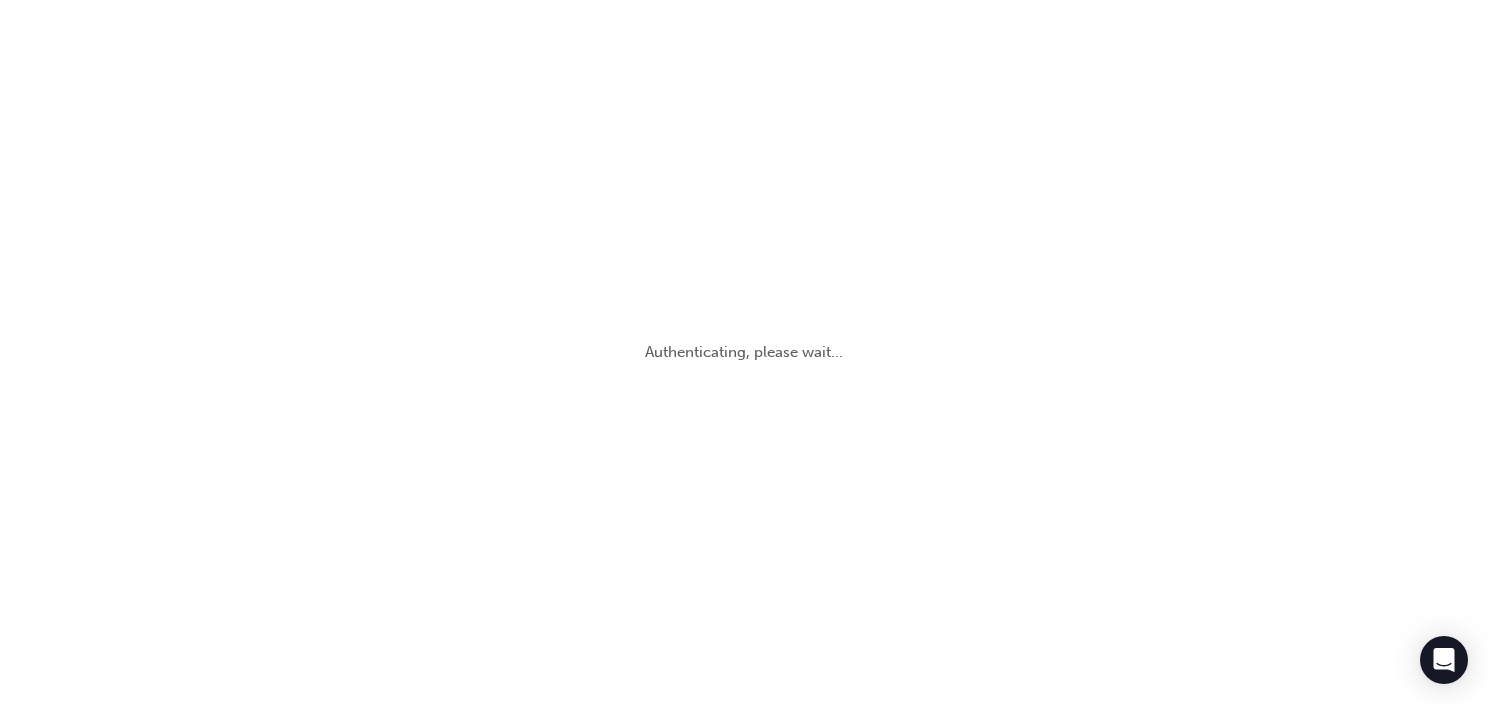 scroll, scrollTop: 0, scrollLeft: 0, axis: both 